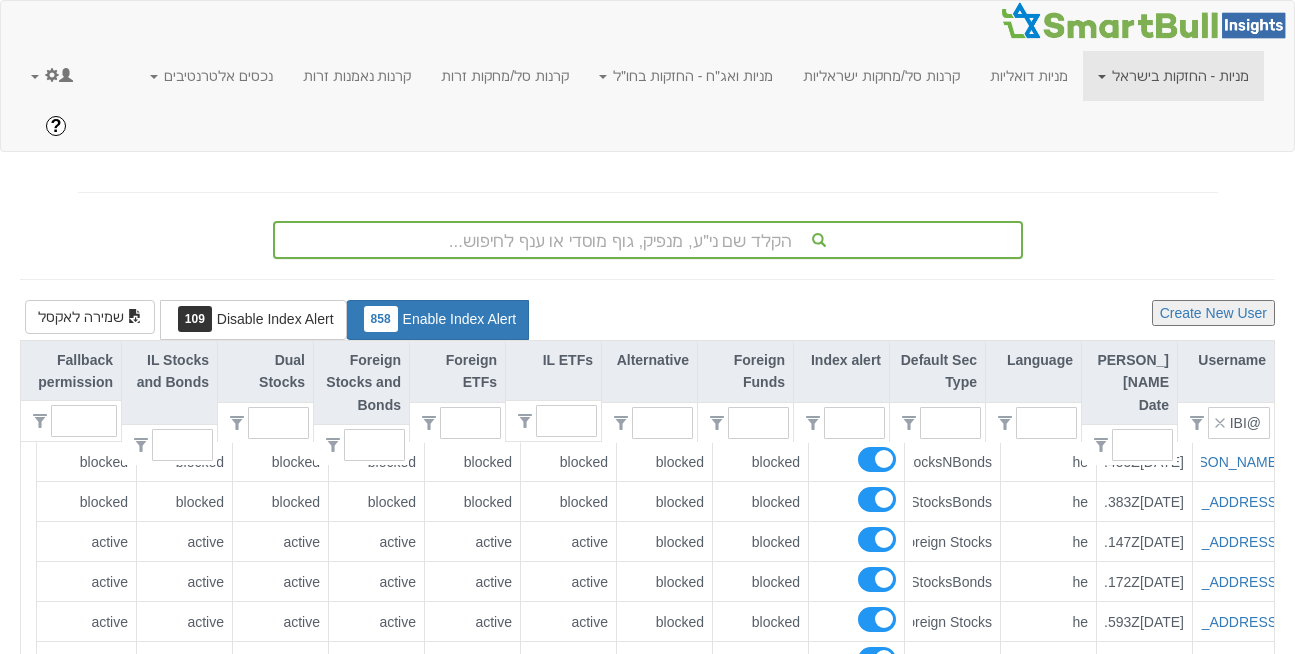 scroll, scrollTop: 0, scrollLeft: 0, axis: both 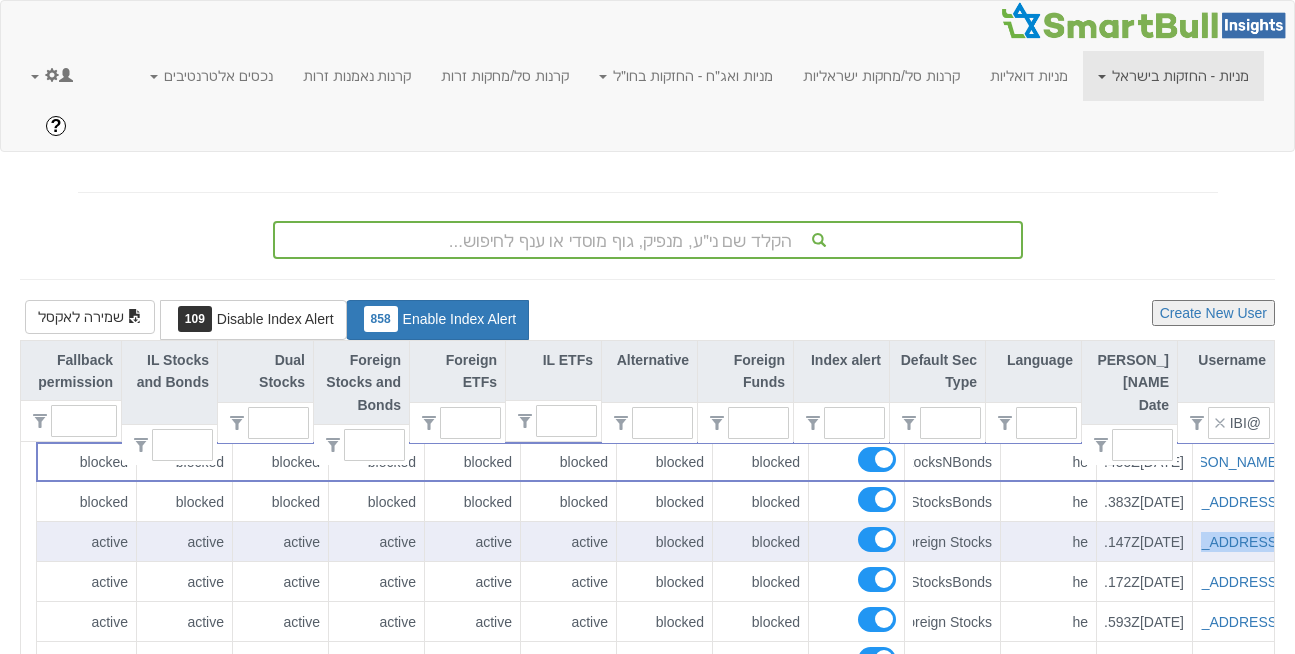 drag, startPoint x: 1184, startPoint y: 474, endPoint x: 1264, endPoint y: 500, distance: 84.118965 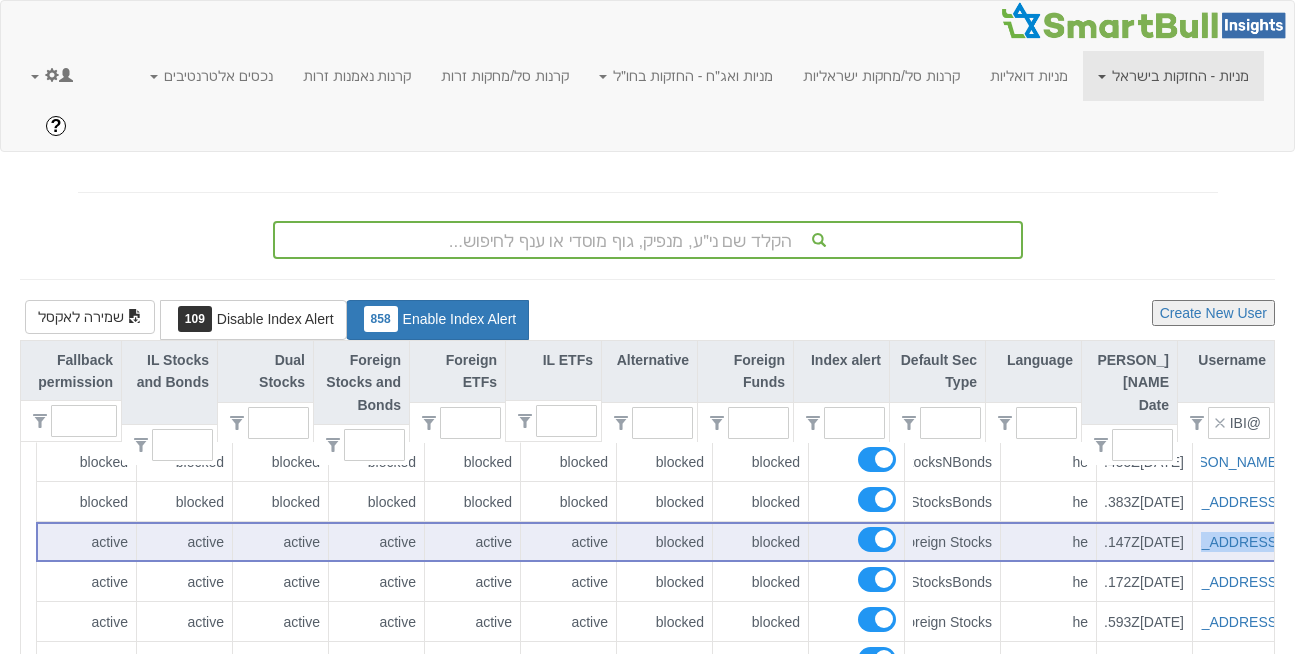 click on "[EMAIL_ADDRESS][DOMAIN_NAME]" at bounding box center (1241, 542) 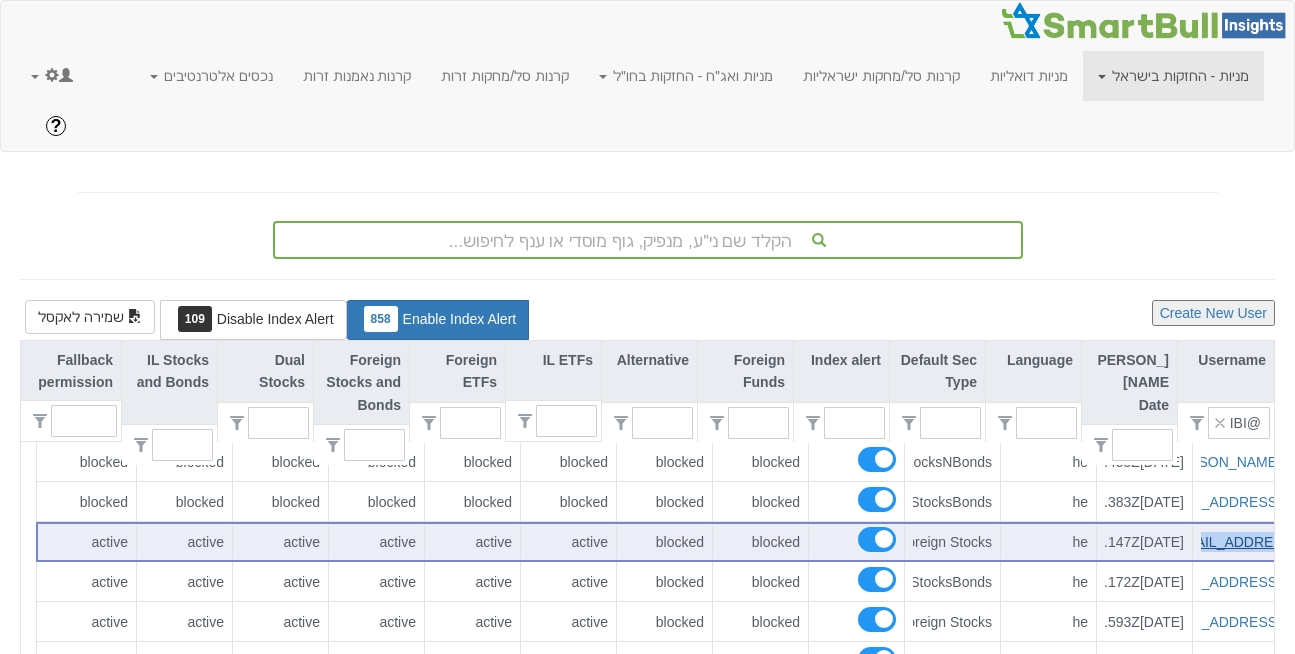 scroll, scrollTop: 0, scrollLeft: -30, axis: horizontal 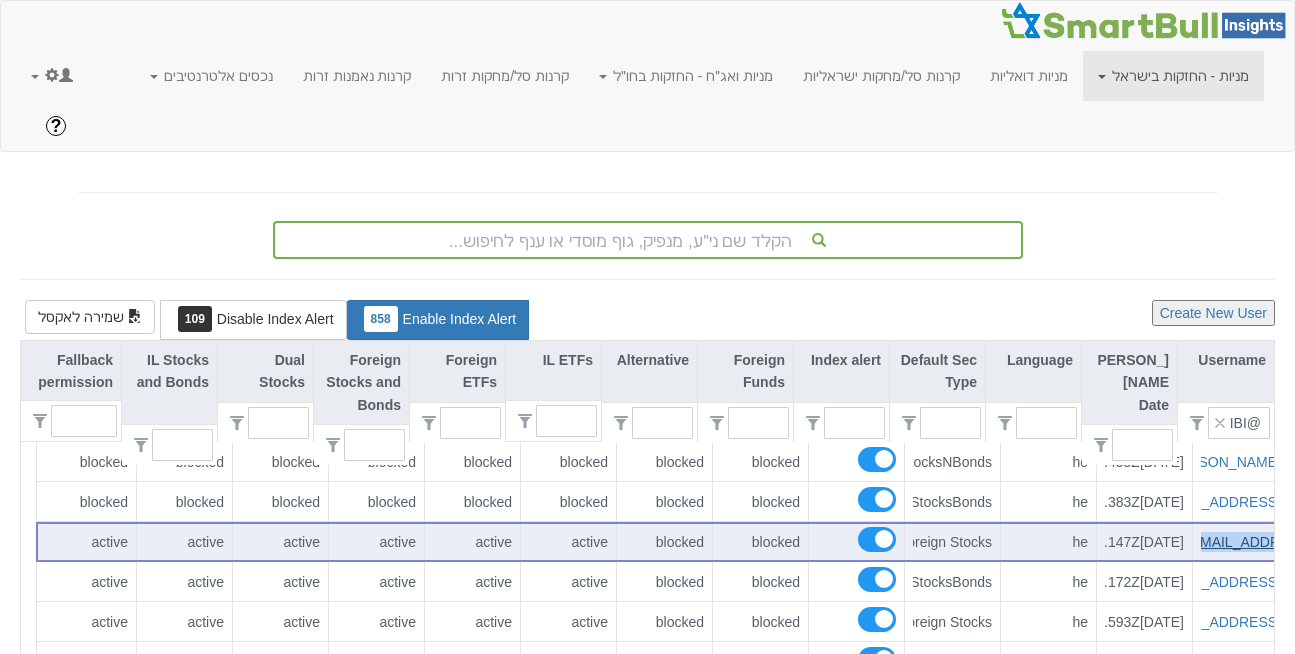 drag, startPoint x: 1266, startPoint y: 485, endPoint x: 1187, endPoint y: 489, distance: 79.101204 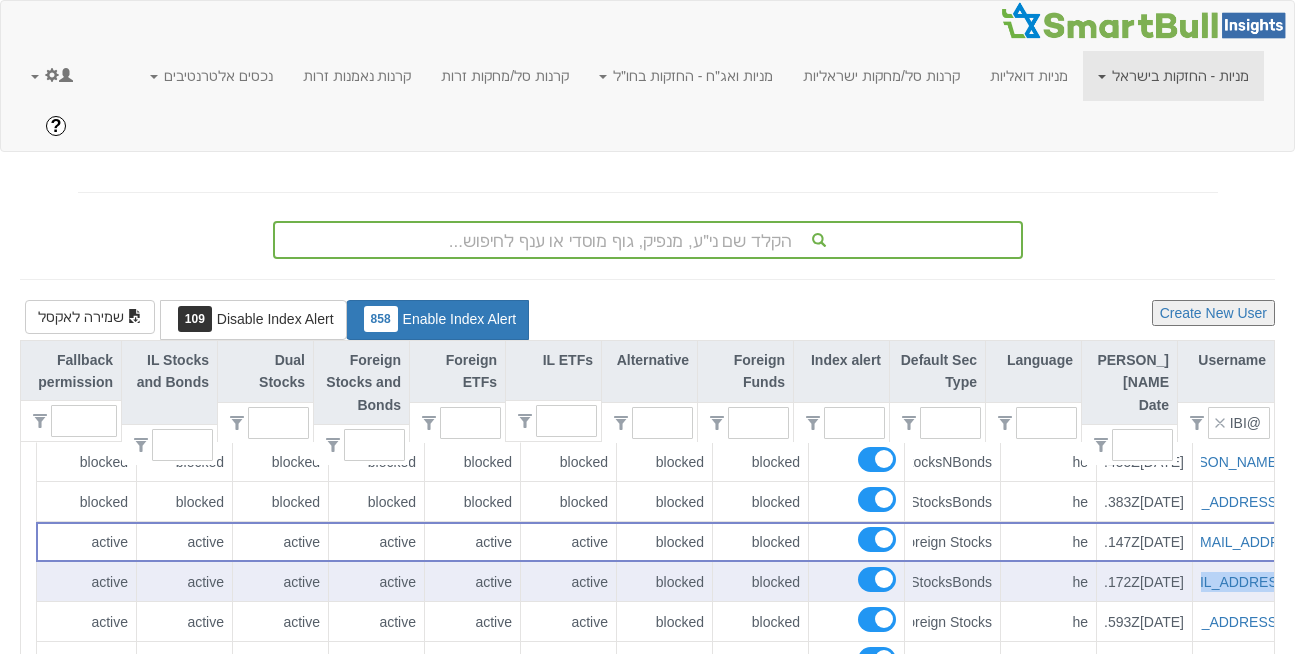 scroll, scrollTop: 0, scrollLeft: -21, axis: horizontal 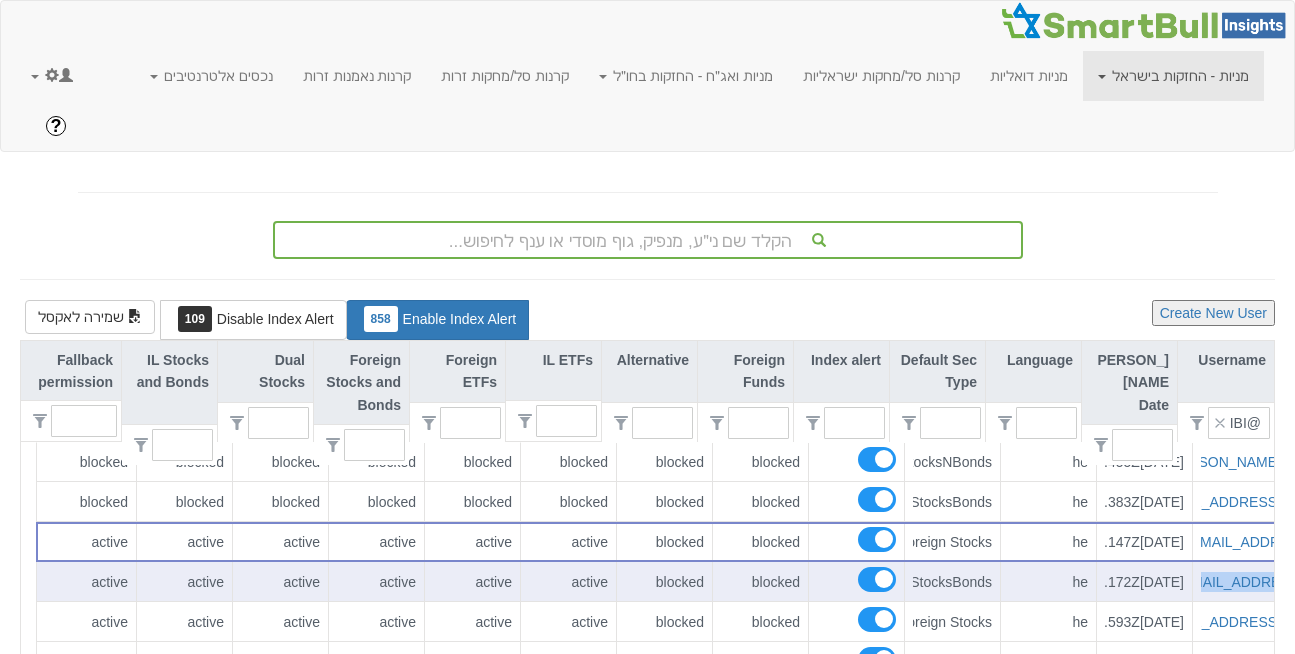 drag, startPoint x: 1268, startPoint y: 528, endPoint x: 1182, endPoint y: 533, distance: 86.145226 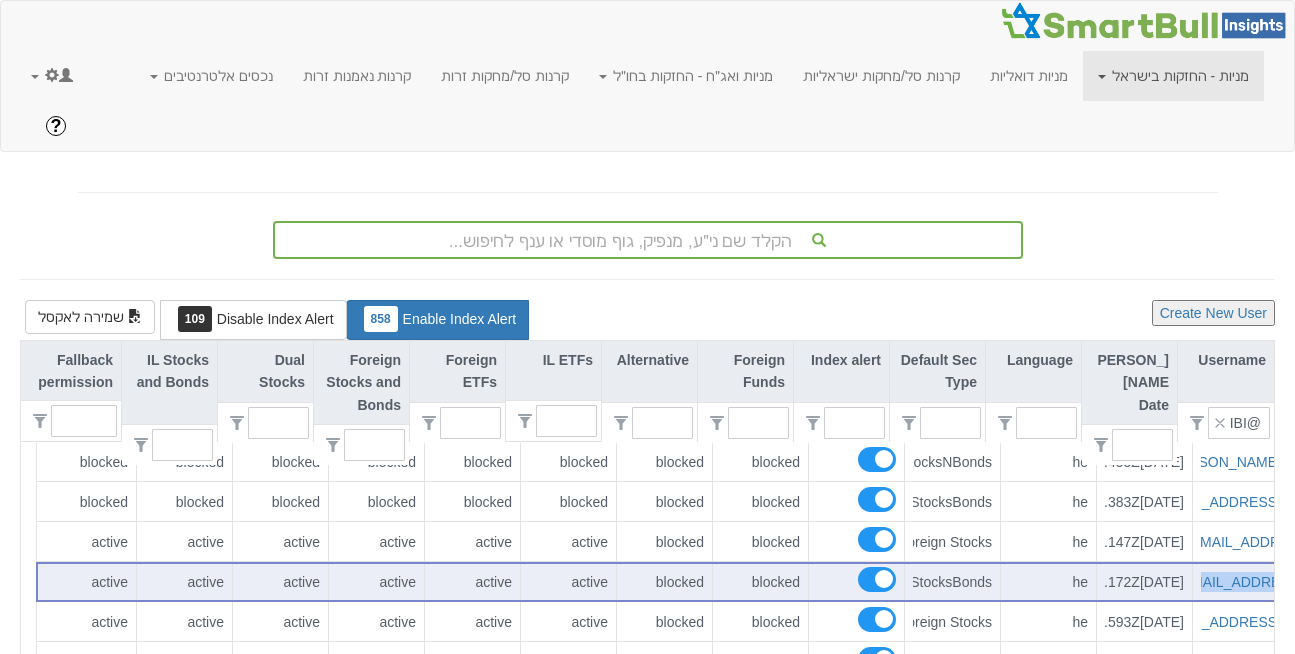 copy on "[EMAIL_ADDRESS][DOMAIN_NAME]" 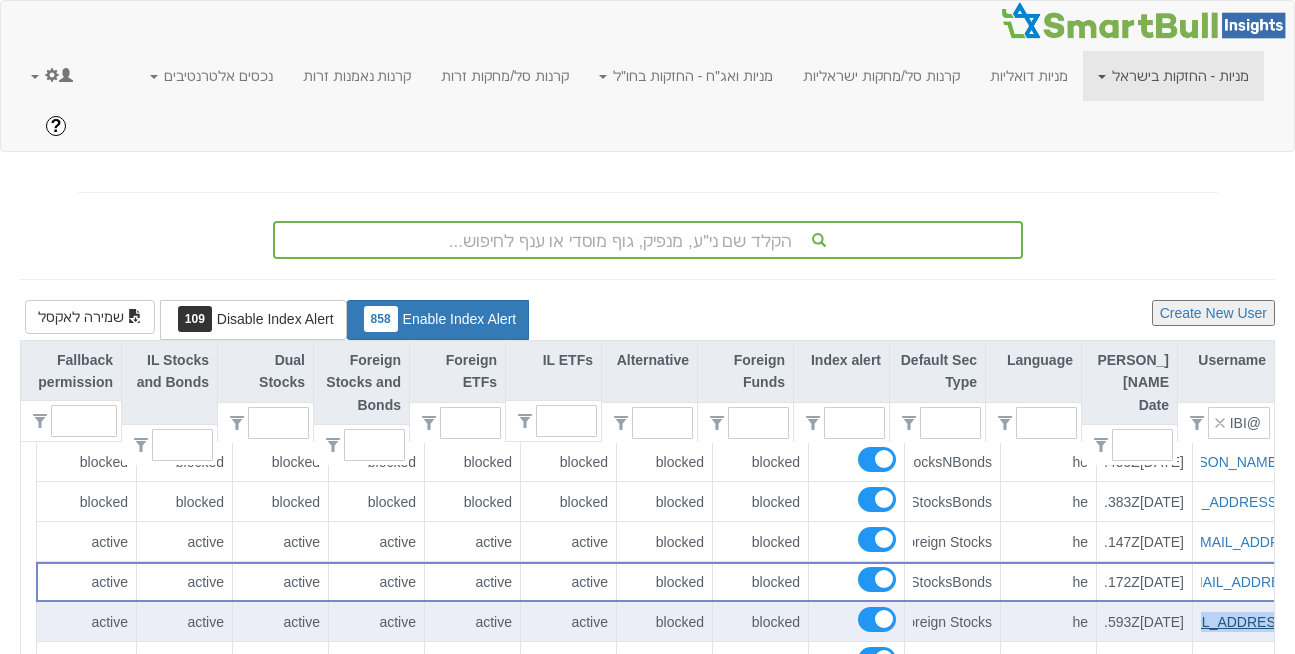 scroll, scrollTop: 0, scrollLeft: -13, axis: horizontal 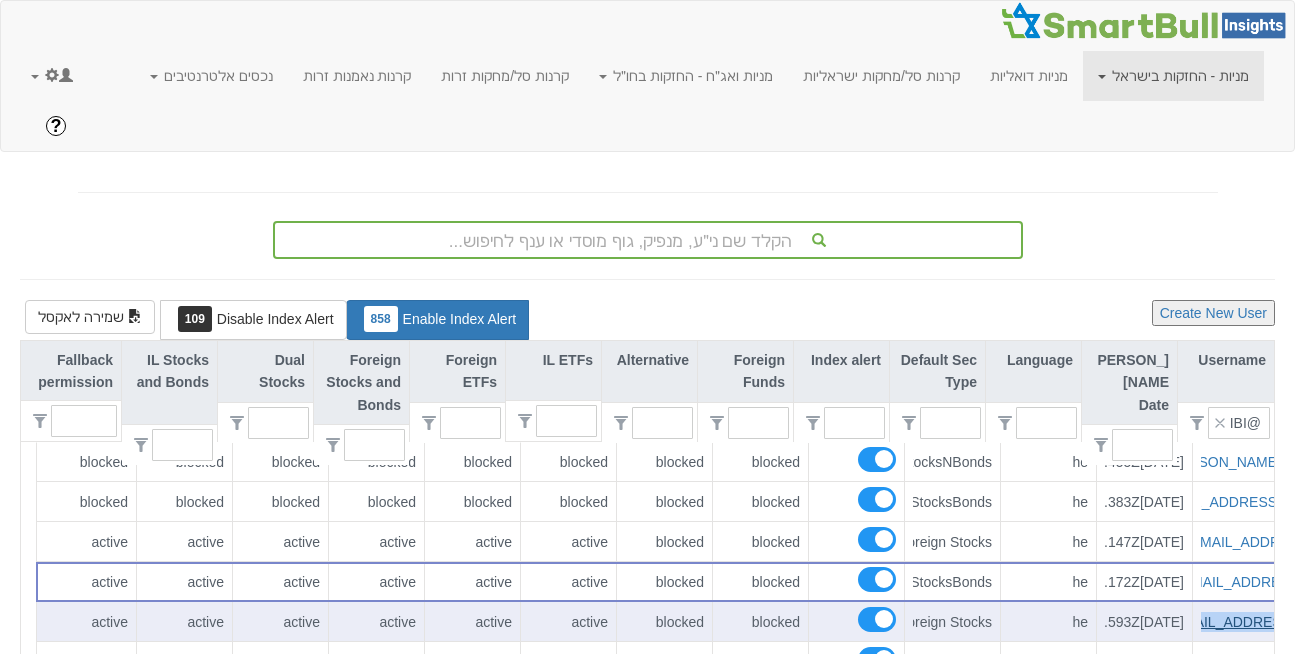 drag, startPoint x: 1271, startPoint y: 567, endPoint x: 1185, endPoint y: 574, distance: 86.28442 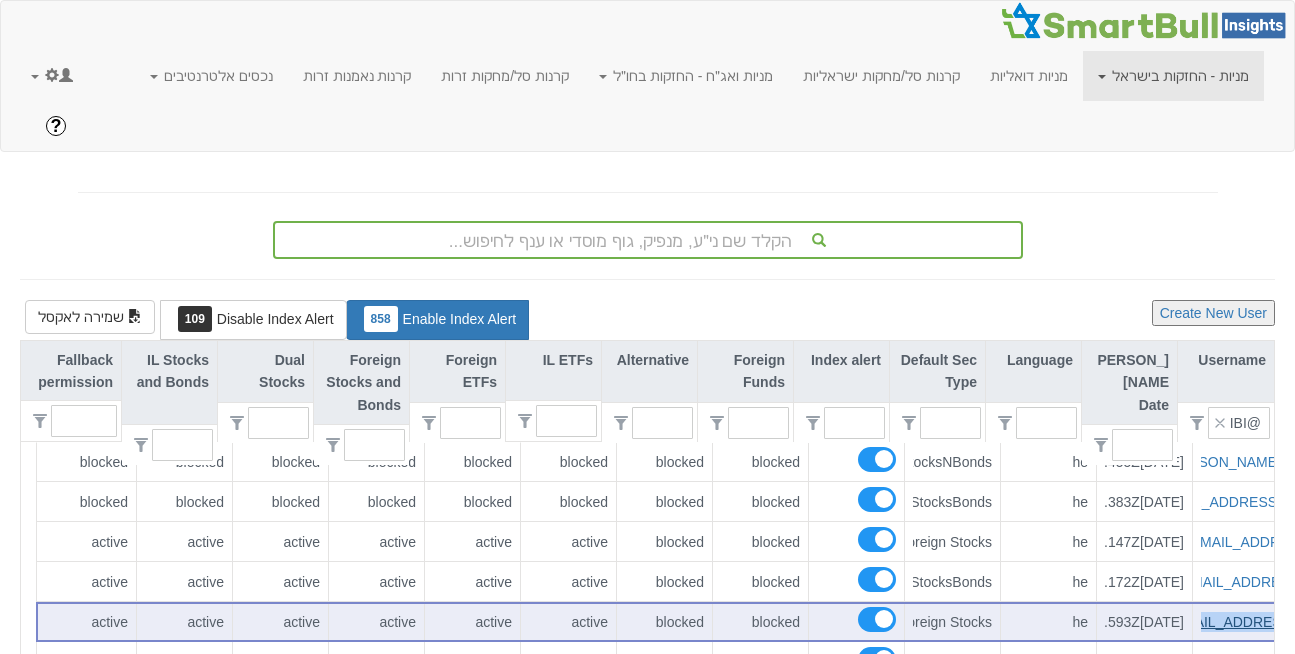 copy on "[EMAIL_ADDRESS][DOMAIN_NAME]" 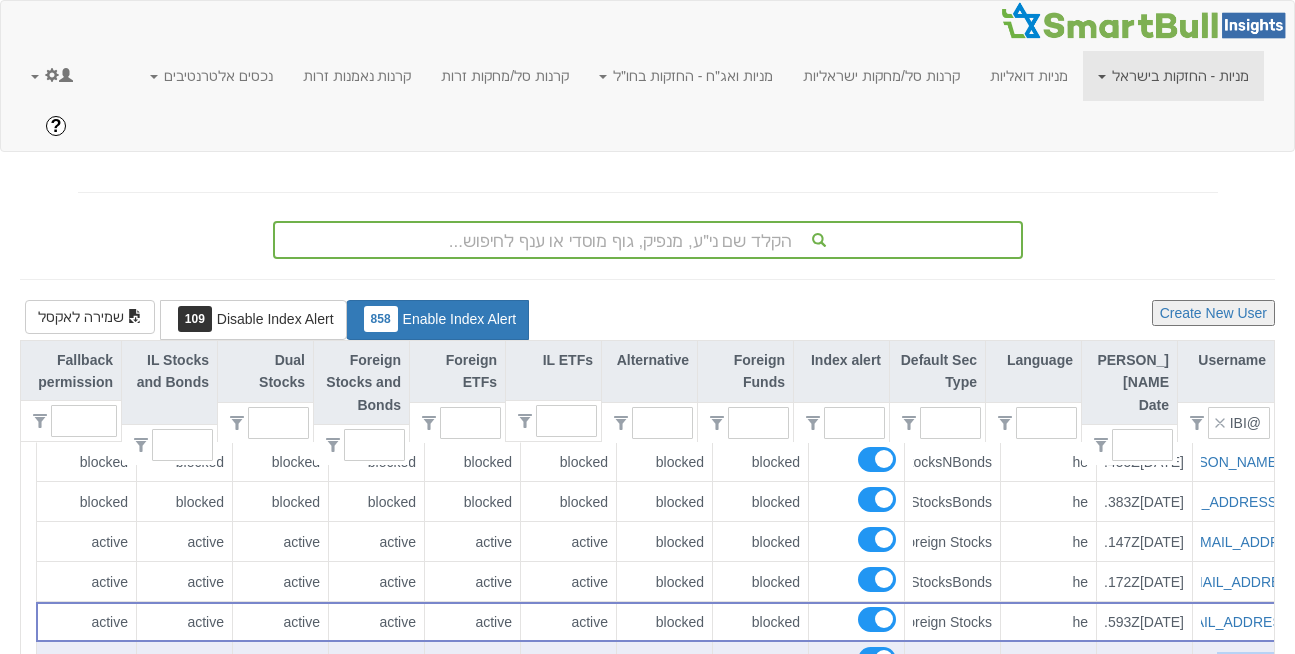 scroll, scrollTop: 0, scrollLeft: -40, axis: horizontal 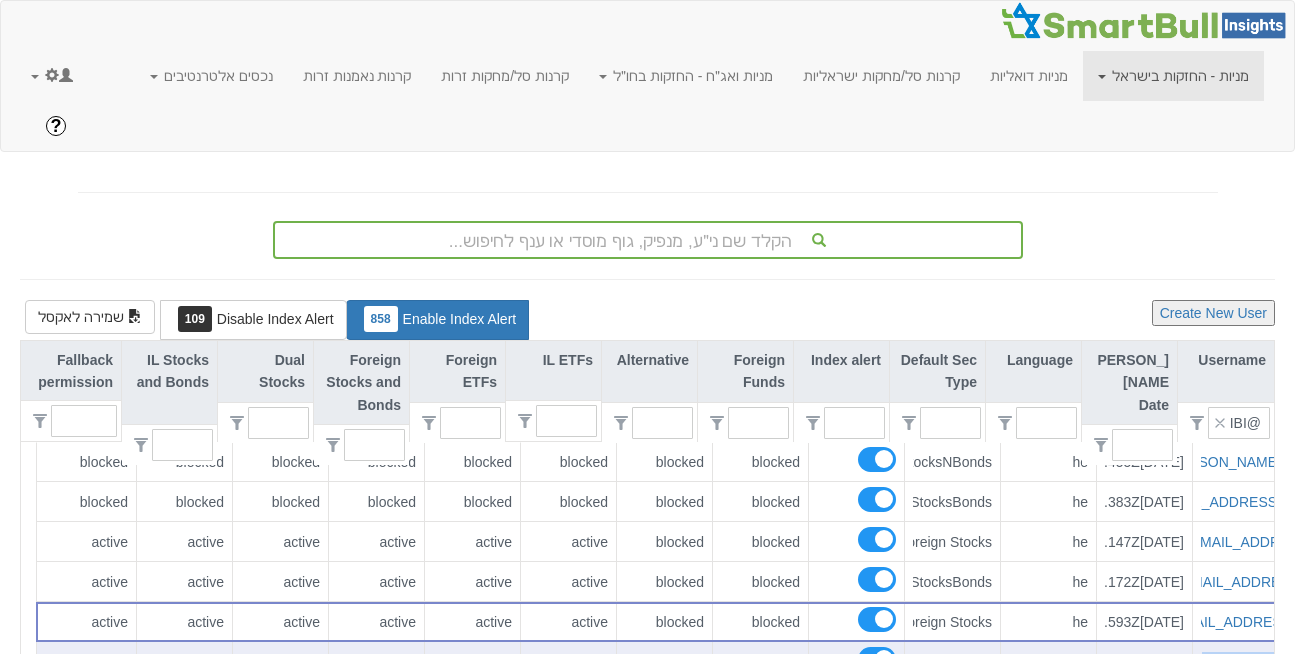 drag, startPoint x: 1272, startPoint y: 604, endPoint x: 1185, endPoint y: 614, distance: 87.57283 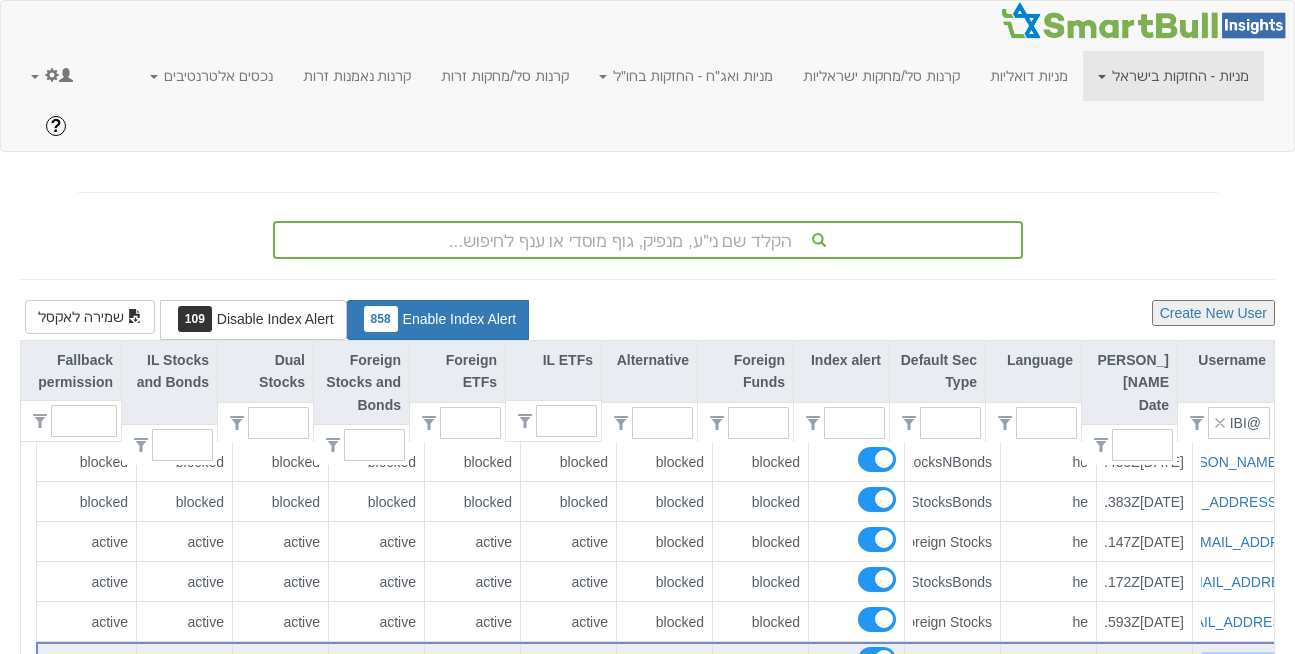 copy on "[PERSON_NAME][EMAIL_ADDRESS][DOMAIN_NAME]" 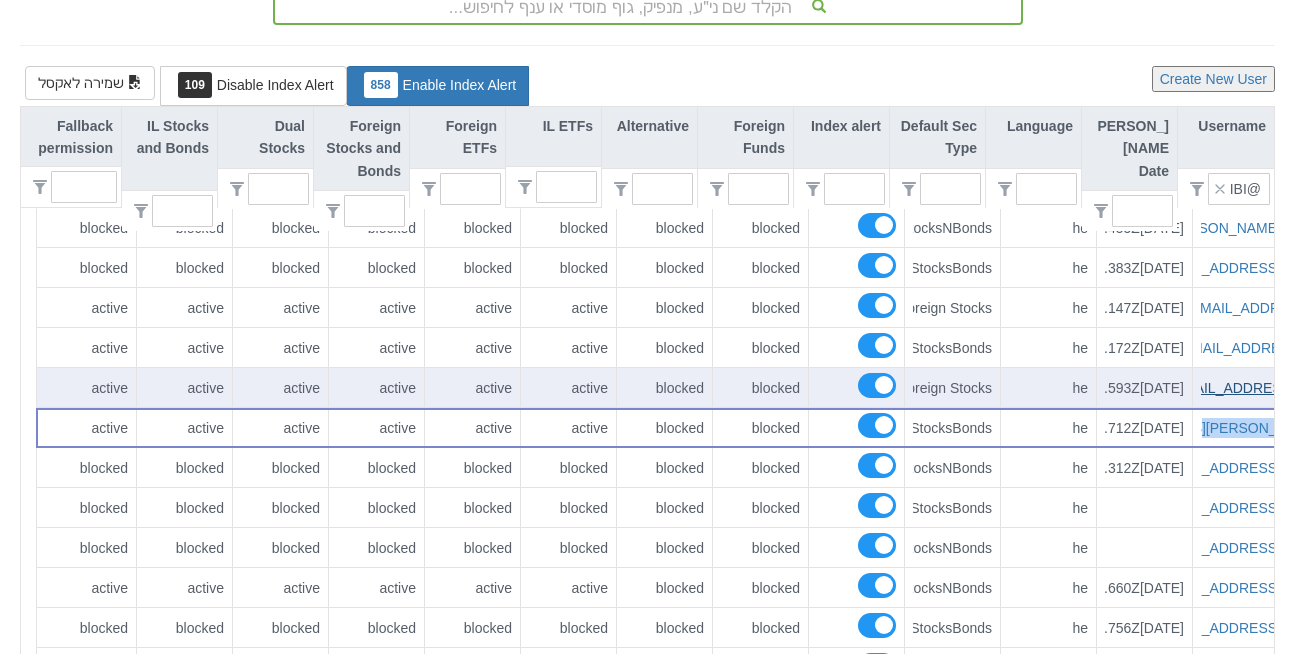 scroll, scrollTop: 235, scrollLeft: 0, axis: vertical 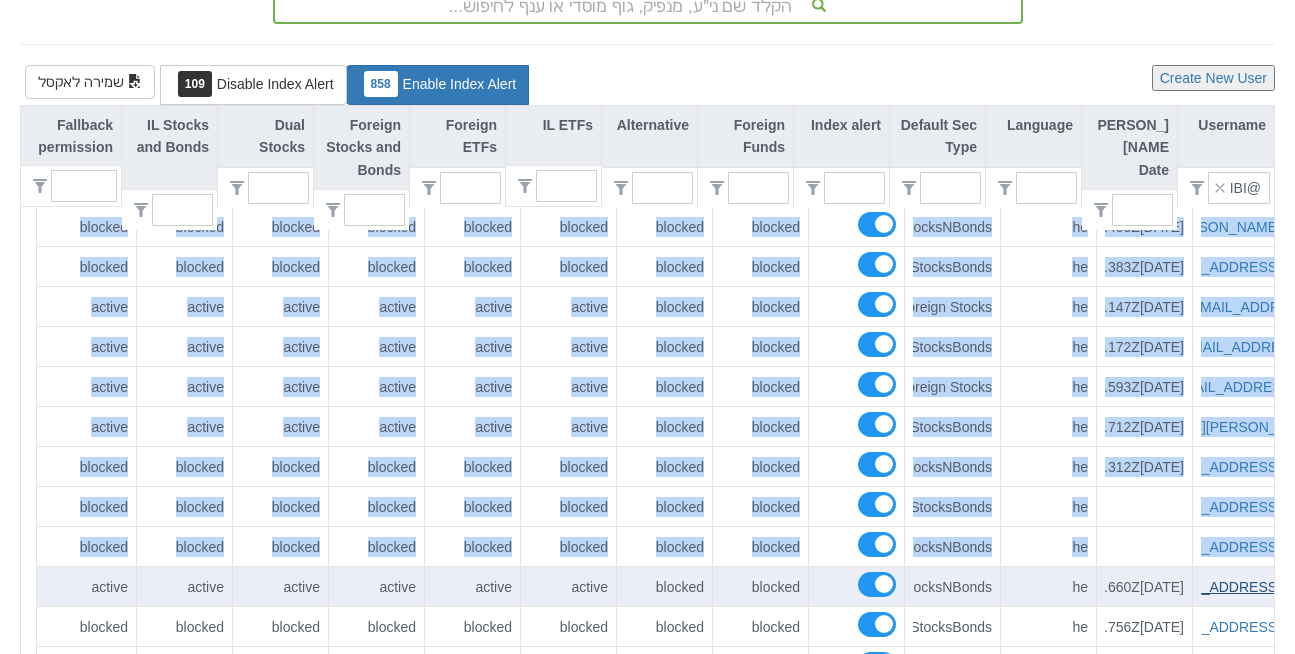 drag, startPoint x: 1274, startPoint y: 532, endPoint x: 1194, endPoint y: 531, distance: 80.00625 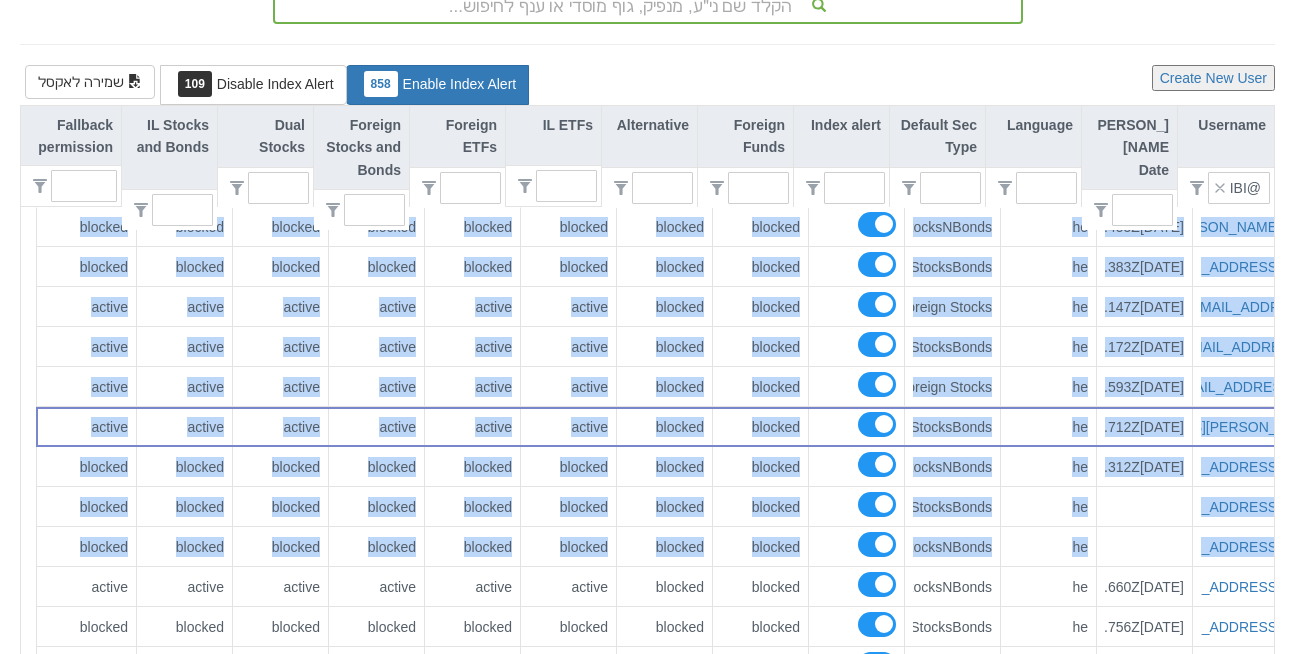 click on "הקלד שם ני״ע, מנפיק, גוף מוסדי או ענף לחיפוש... Create New User   שמירה לאקסל Enable Index Alert 858 Disable Index Alert 109 Username @FIBI [PERSON_NAME] Date Language Default Sec Type Index alert Foreign Funds Alternative IL ETFs Foreign ETFs Foreign Stocks and Bonds Dual Stocks IL Stocks and Bonds Fallback permission [PERSON_NAME][EMAIL_ADDRESS][DOMAIN_NAME] [DATE]T10:37:55.455Z he ilStocksNBonds blocked blocked blocked blocked blocked blocked blocked blocked [EMAIL_ADDRESS][DOMAIN_NAME] [DATE]T14:13:31.383Z he foreignStocksBonds blocked blocked blocked blocked blocked blocked blocked blocked [EMAIL_ADDRESS][DOMAIN_NAME] [DATE]T13:05:15.147Z he Foreign Stocks blocked blocked active active active active active active [EMAIL_ADDRESS][DOMAIN_NAME] [DATE]T14:10:59.172Z he foreignStocksBonds blocked blocked active active active active active active [EMAIL_ADDRESS][DOMAIN_NAME] [DATE]T13:03:45.593Z he Foreign Stocks blocked blocked active active active active active active [PERSON_NAME][EMAIL_ADDRESS][DOMAIN_NAME] [DATE]T10:49:09.712Z" at bounding box center [647, 1021] 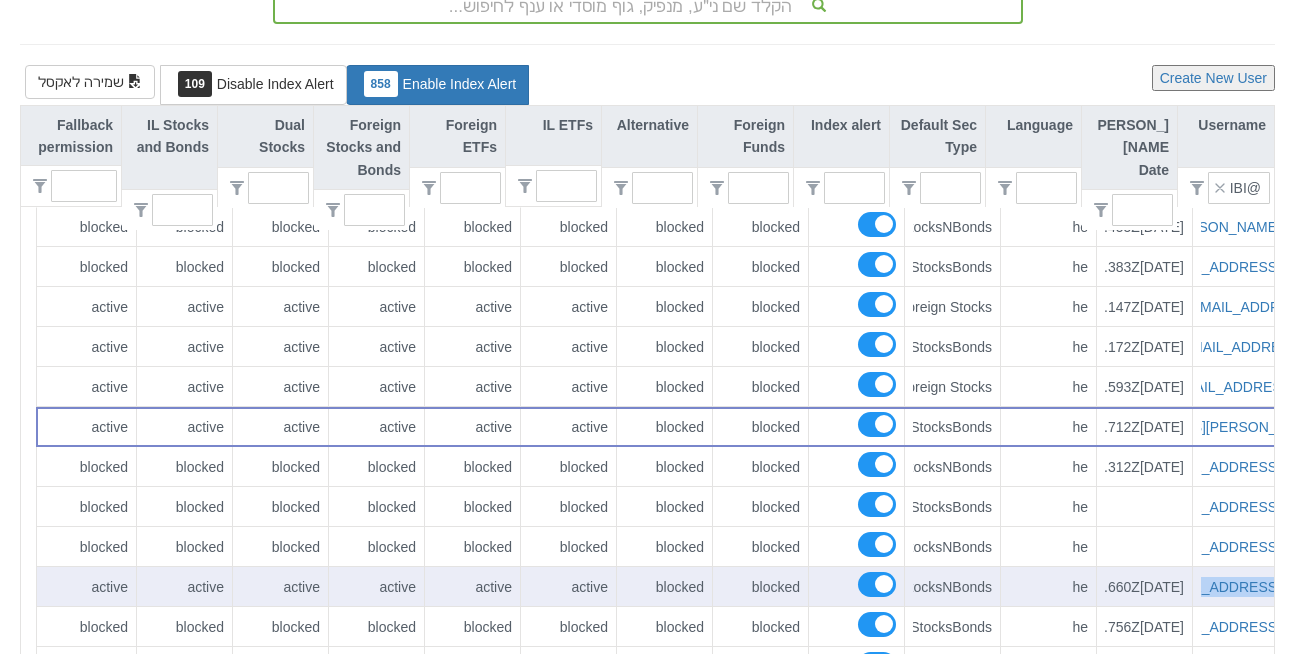scroll, scrollTop: 0, scrollLeft: -8, axis: horizontal 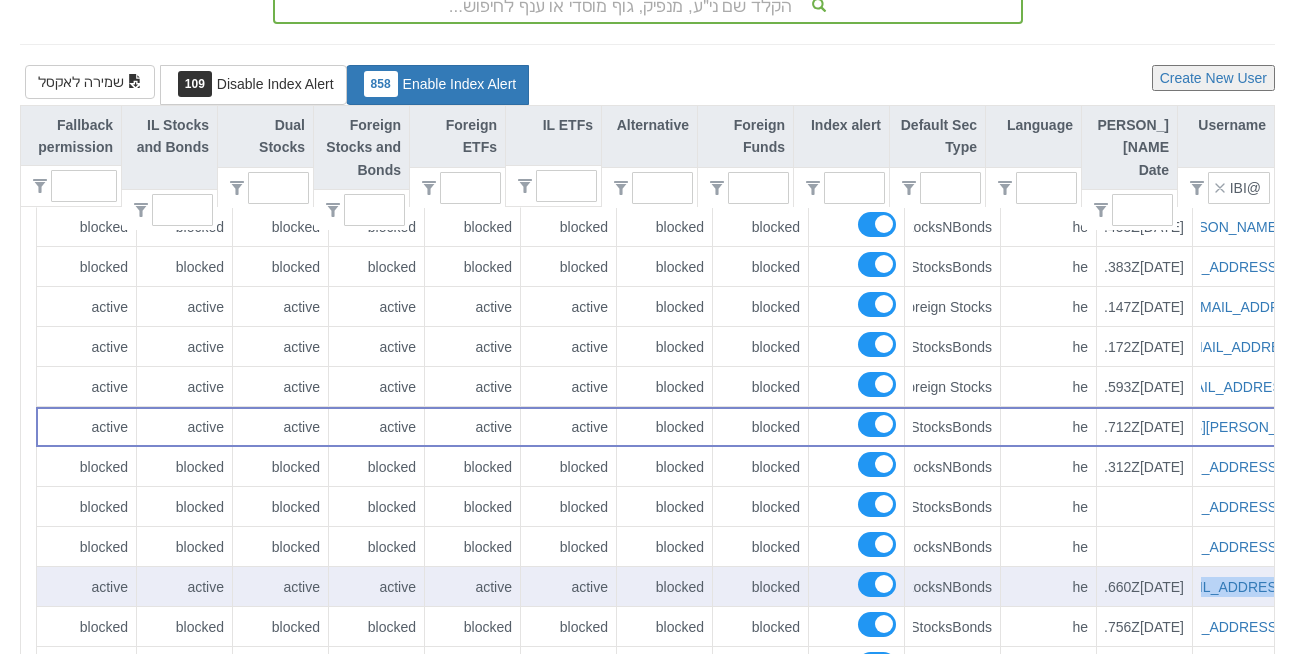 drag, startPoint x: 1266, startPoint y: 532, endPoint x: 1181, endPoint y: 531, distance: 85.00588 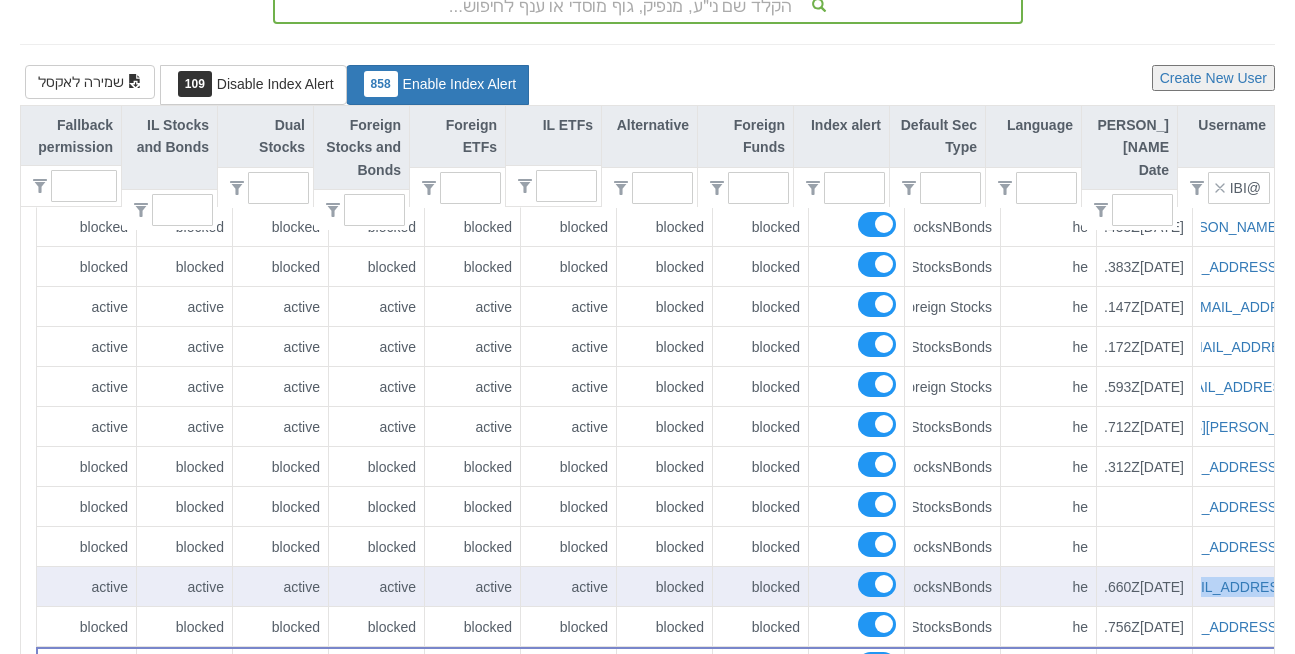 scroll, scrollTop: 0, scrollLeft: 0, axis: both 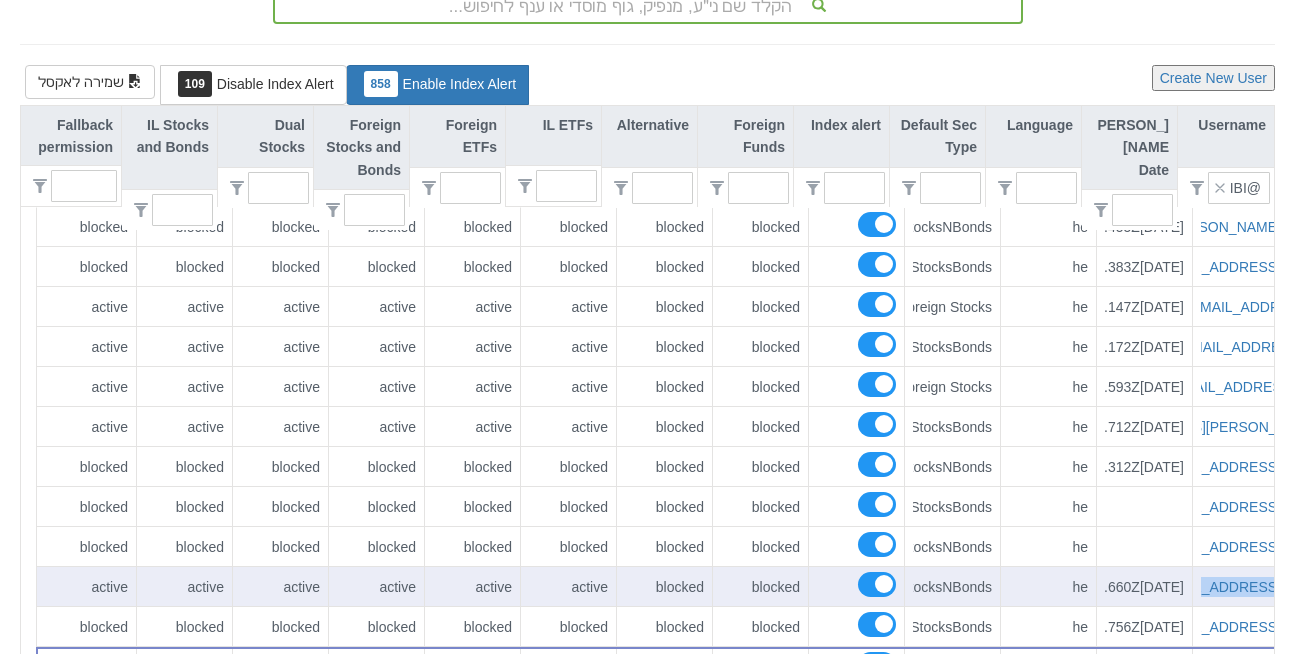 copy on "[EMAIL_ADDRESS][DOMAIN_NAME]" 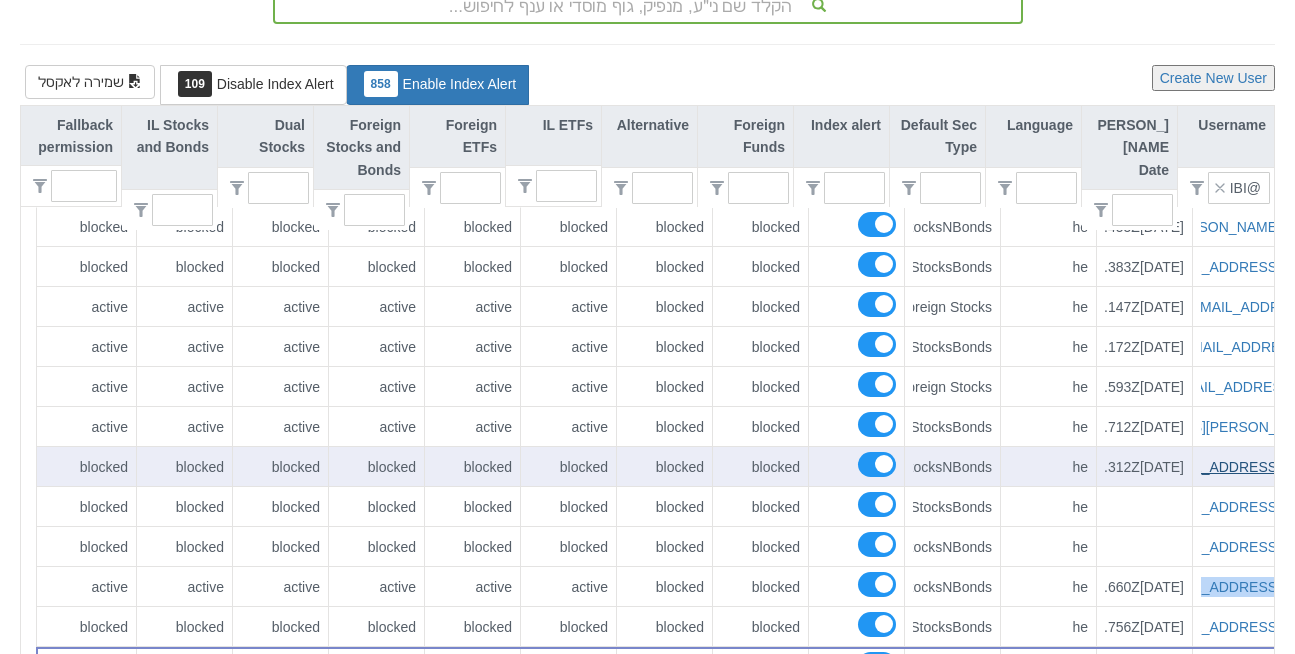 scroll, scrollTop: 0, scrollLeft: -32, axis: horizontal 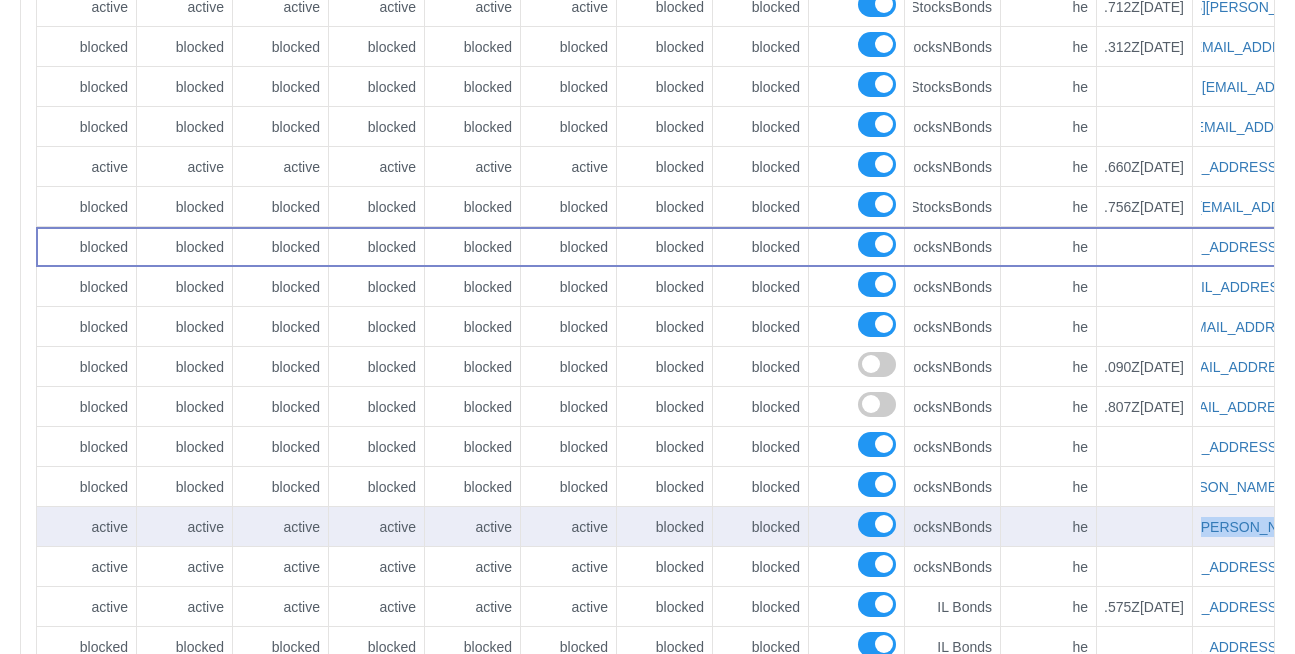 drag, startPoint x: 1270, startPoint y: 470, endPoint x: 1187, endPoint y: 481, distance: 83.725746 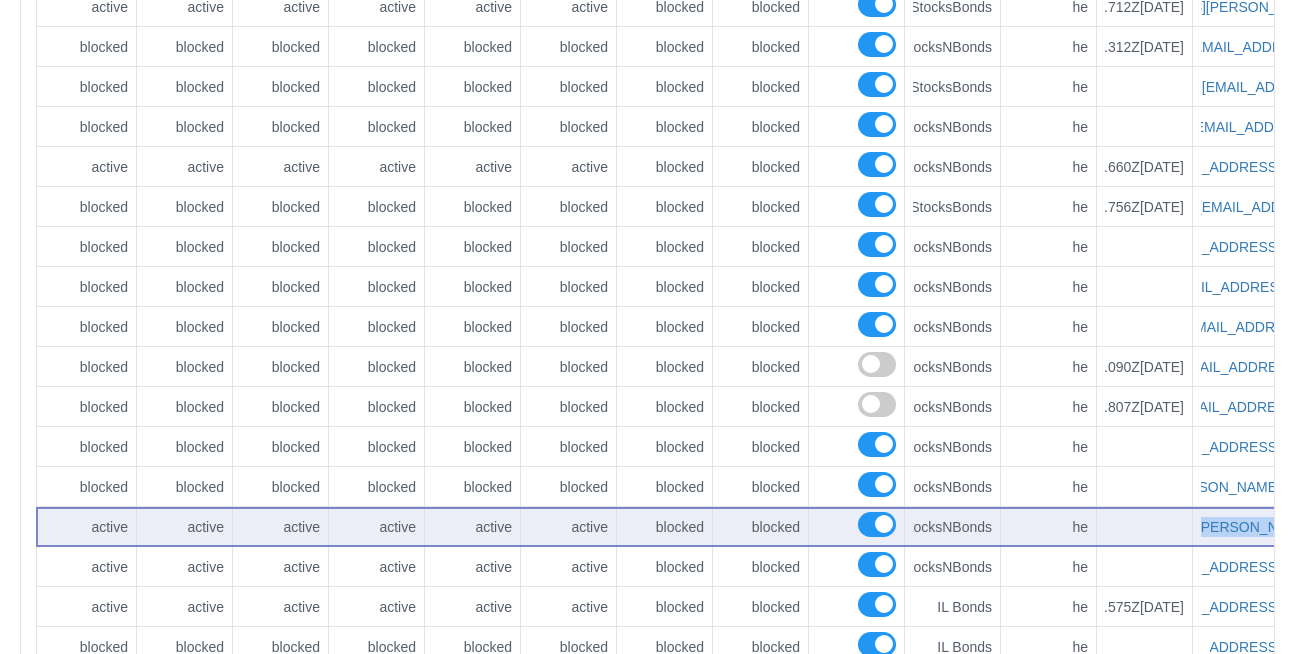 copy on "[PERSON_NAME][EMAIL_ADDRESS][DOMAIN_NAME]" 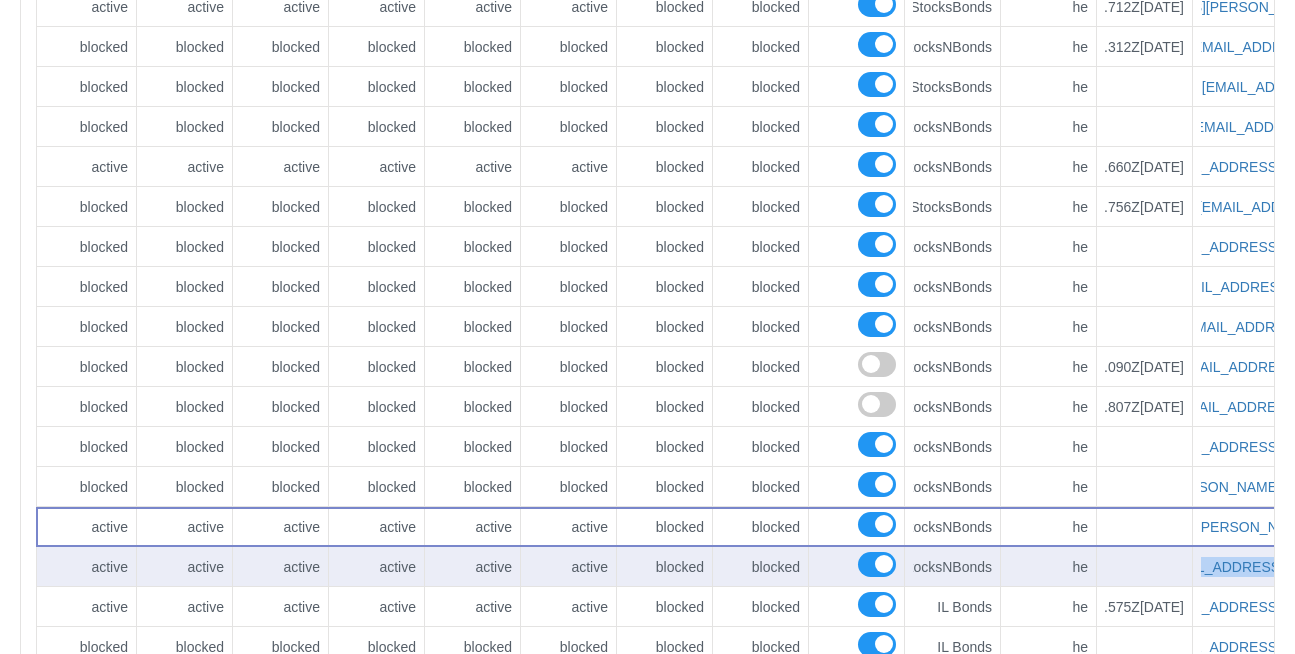 scroll, scrollTop: 0, scrollLeft: -17, axis: horizontal 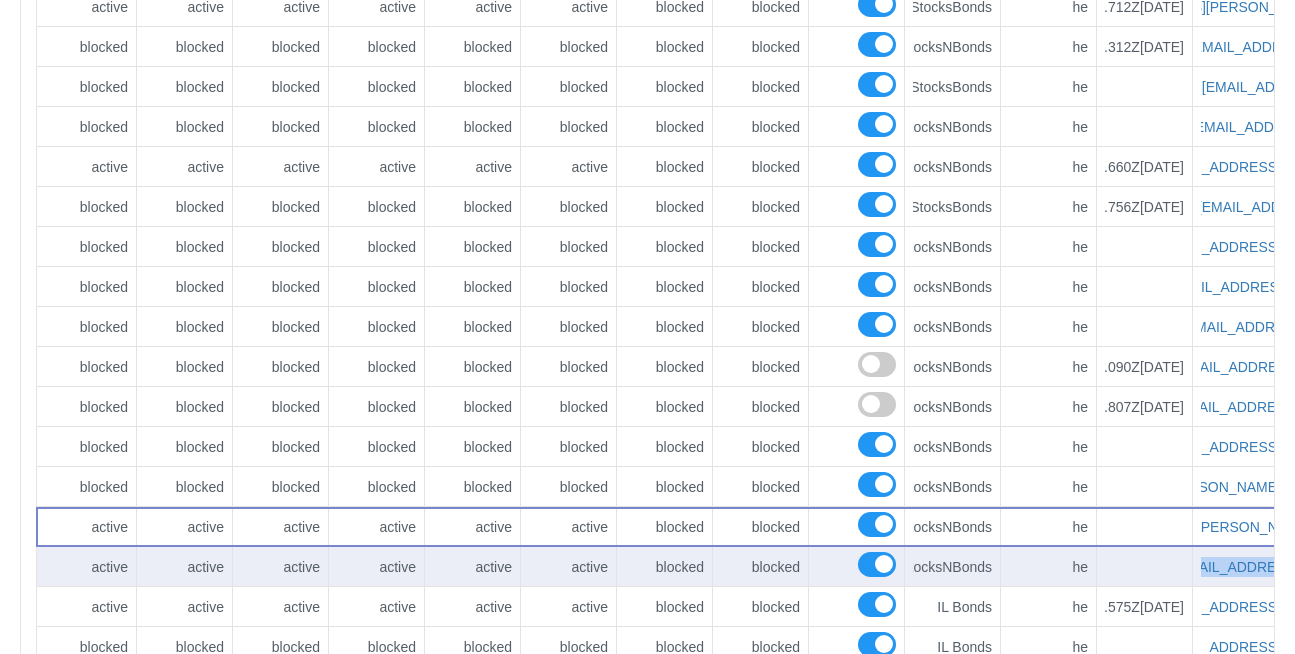 drag, startPoint x: 1270, startPoint y: 510, endPoint x: 1188, endPoint y: 521, distance: 82.73451 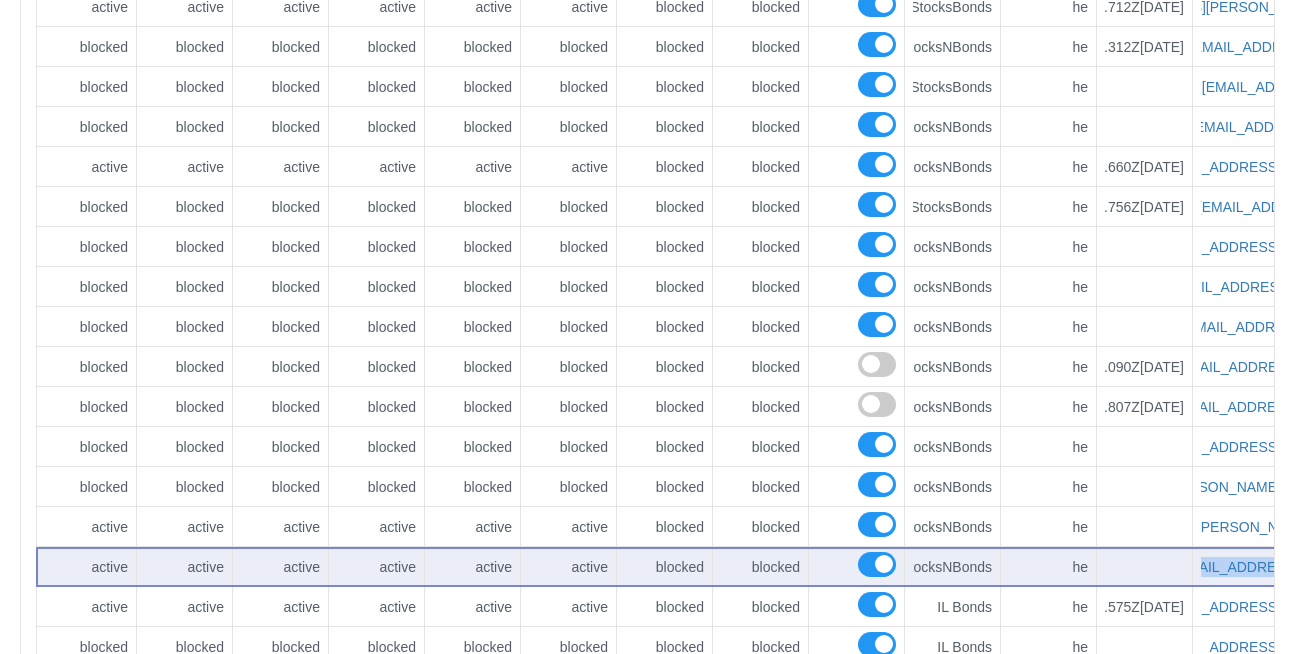 copy on "[EMAIL_ADDRESS][DOMAIN_NAME]" 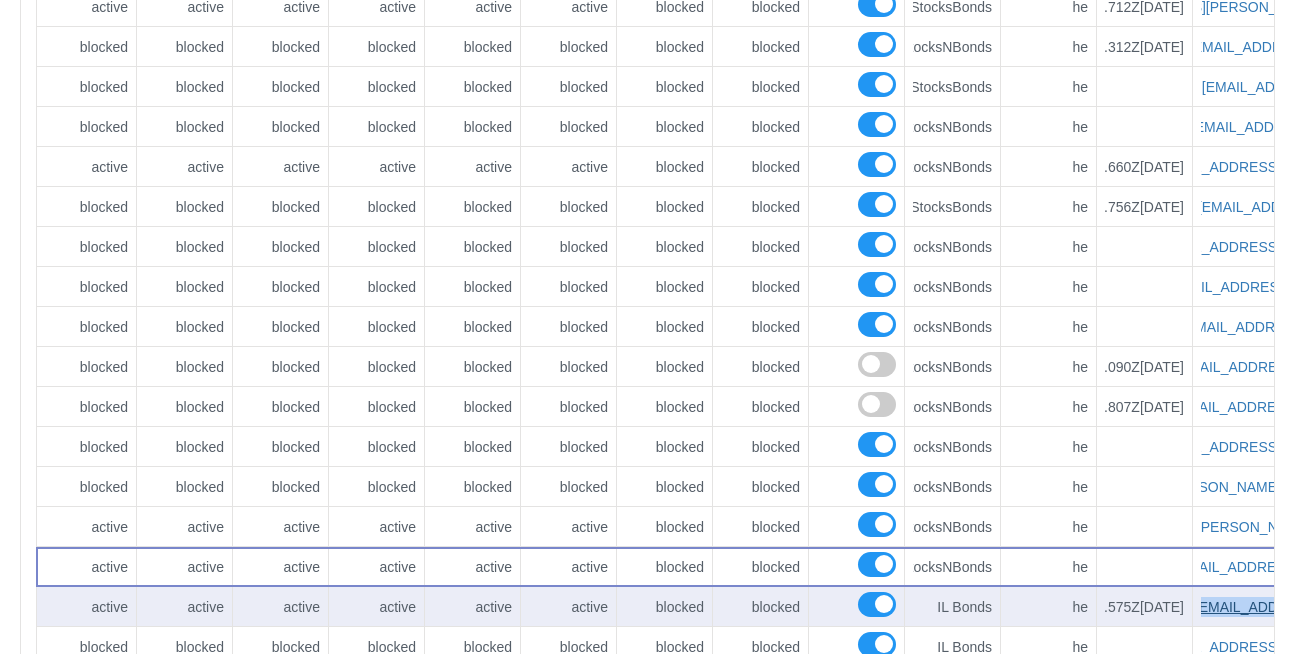 scroll, scrollTop: 0, scrollLeft: -53, axis: horizontal 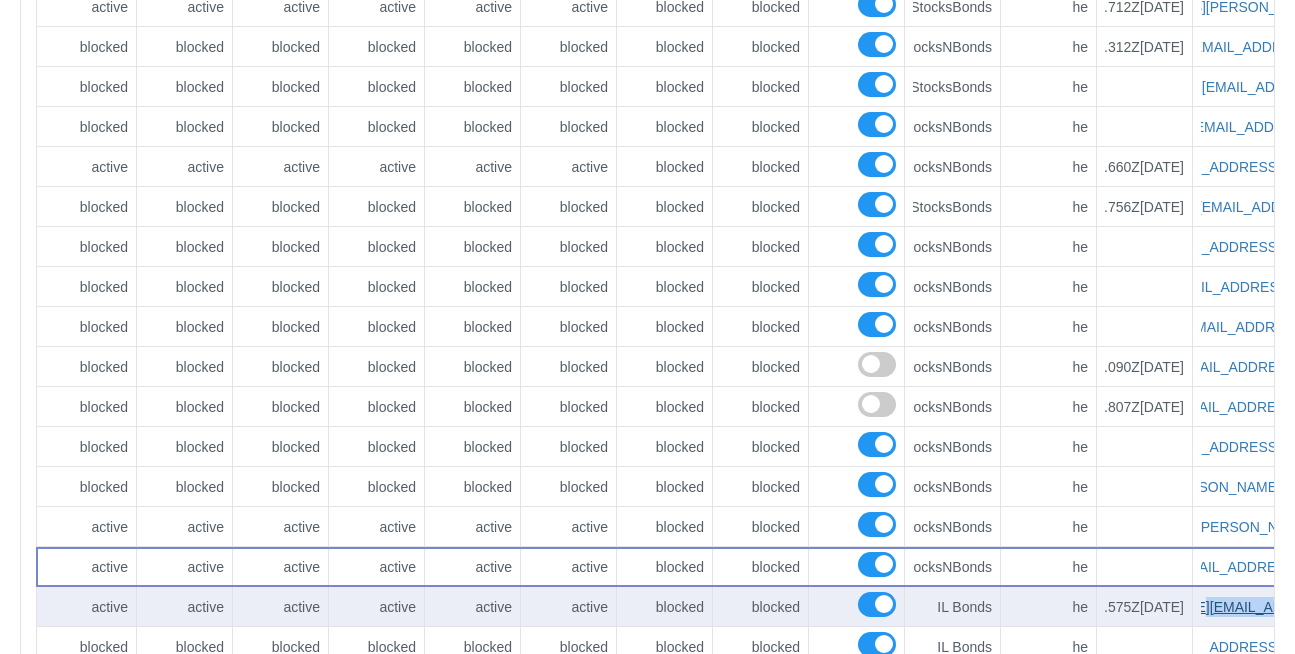 drag, startPoint x: 1271, startPoint y: 551, endPoint x: 1188, endPoint y: 558, distance: 83.294655 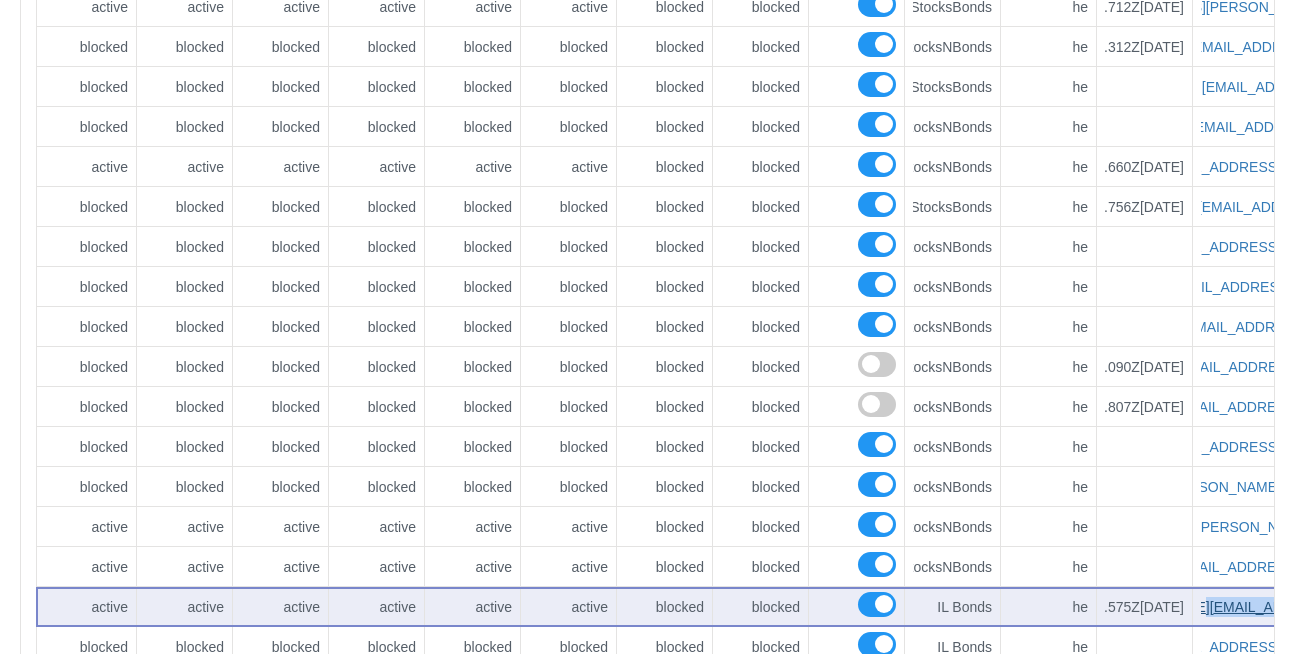 copy on "[EMAIL_ADDRESS][DOMAIN_NAME]" 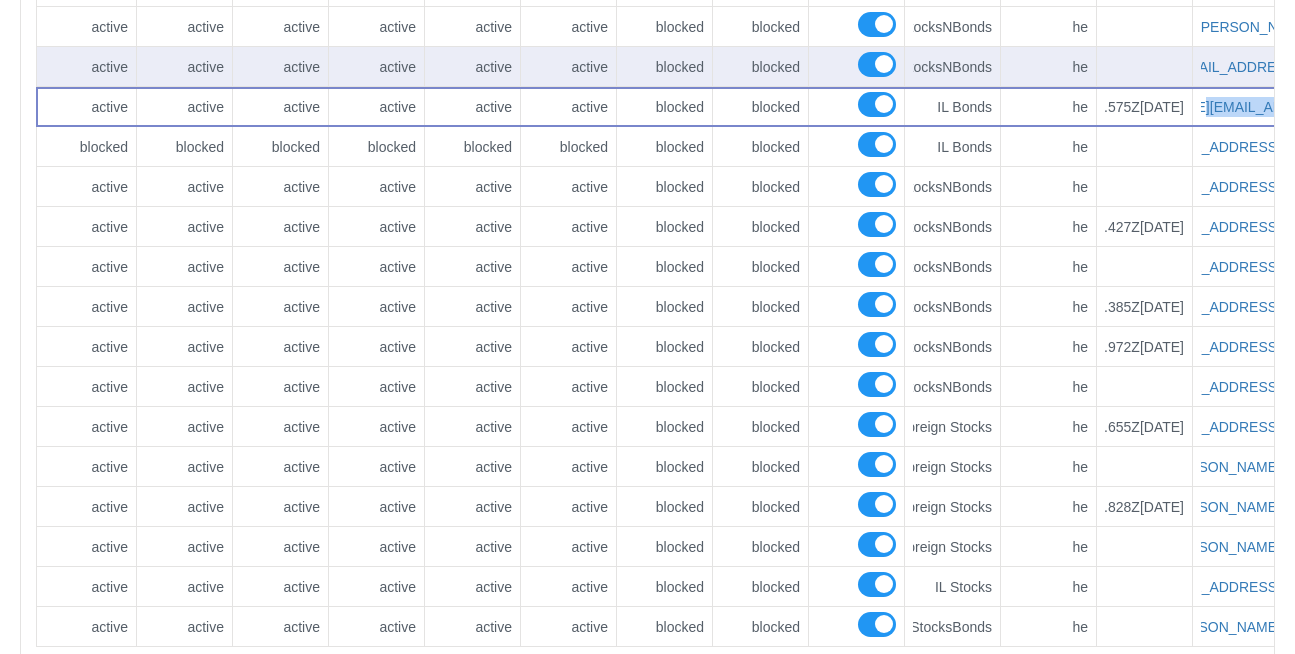 scroll, scrollTop: 1170, scrollLeft: 0, axis: vertical 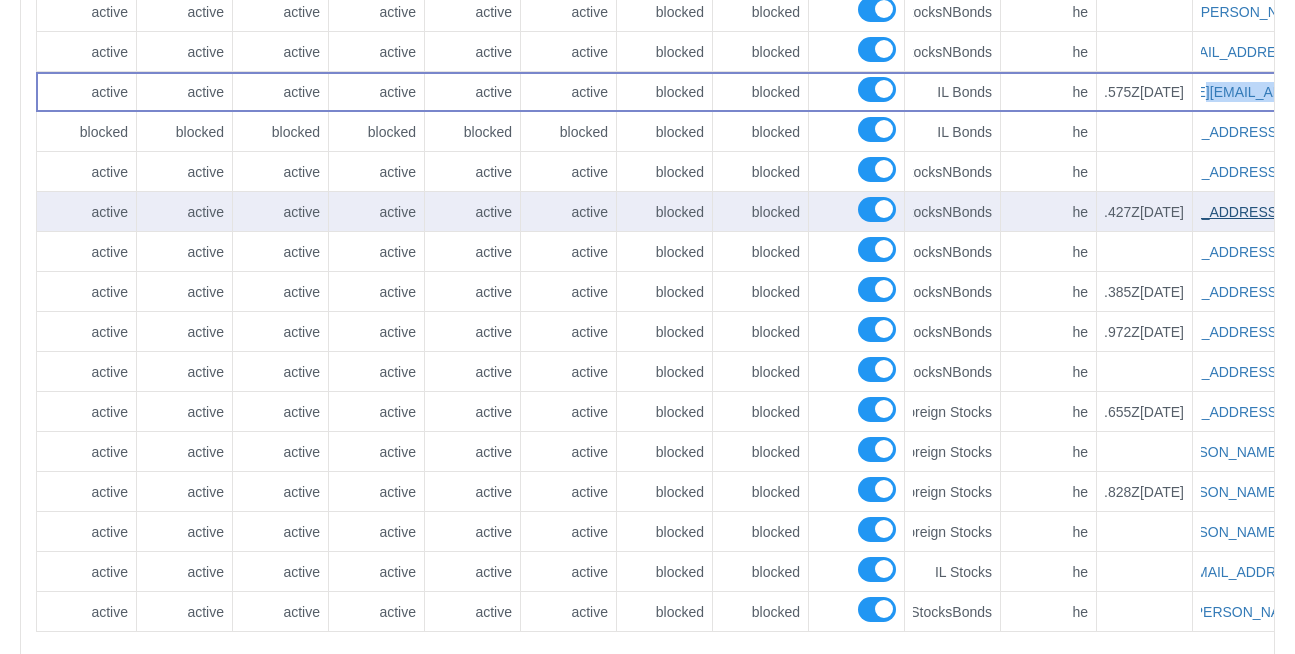 copy on "[EMAIL_ADDRESS][DOMAIN_NAME]" 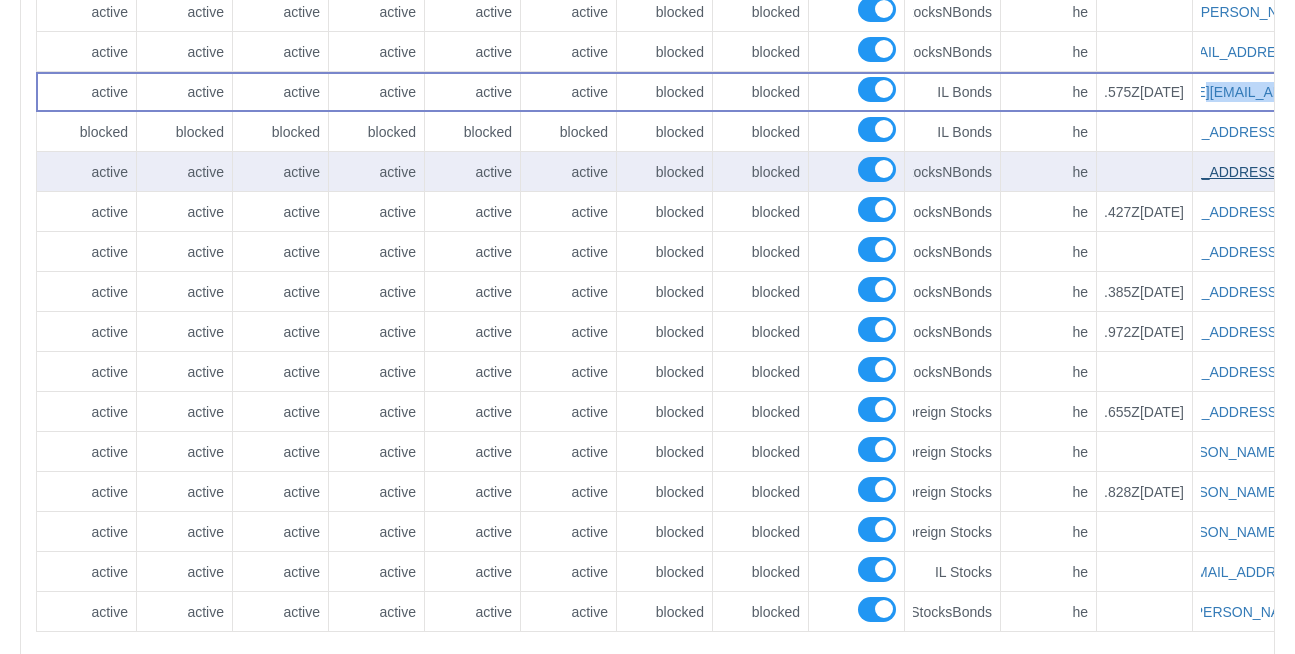 scroll, scrollTop: 0, scrollLeft: -27, axis: horizontal 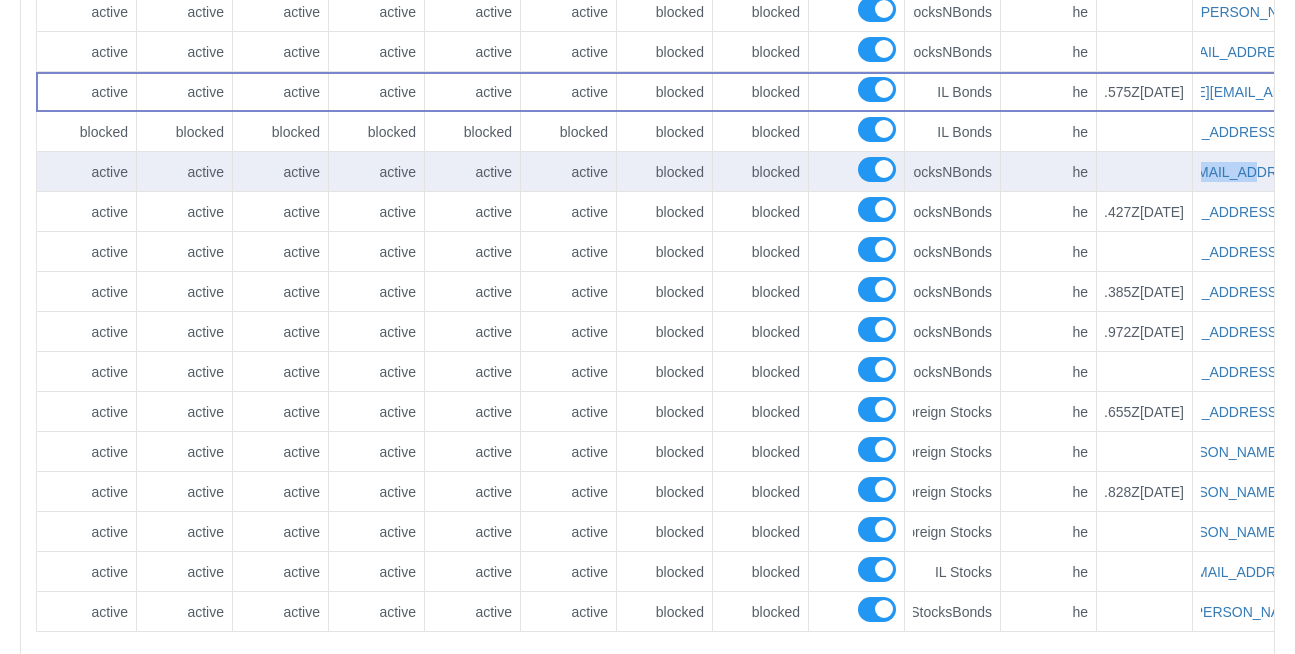 drag, startPoint x: 1180, startPoint y: 117, endPoint x: 1249, endPoint y: 133, distance: 70.83079 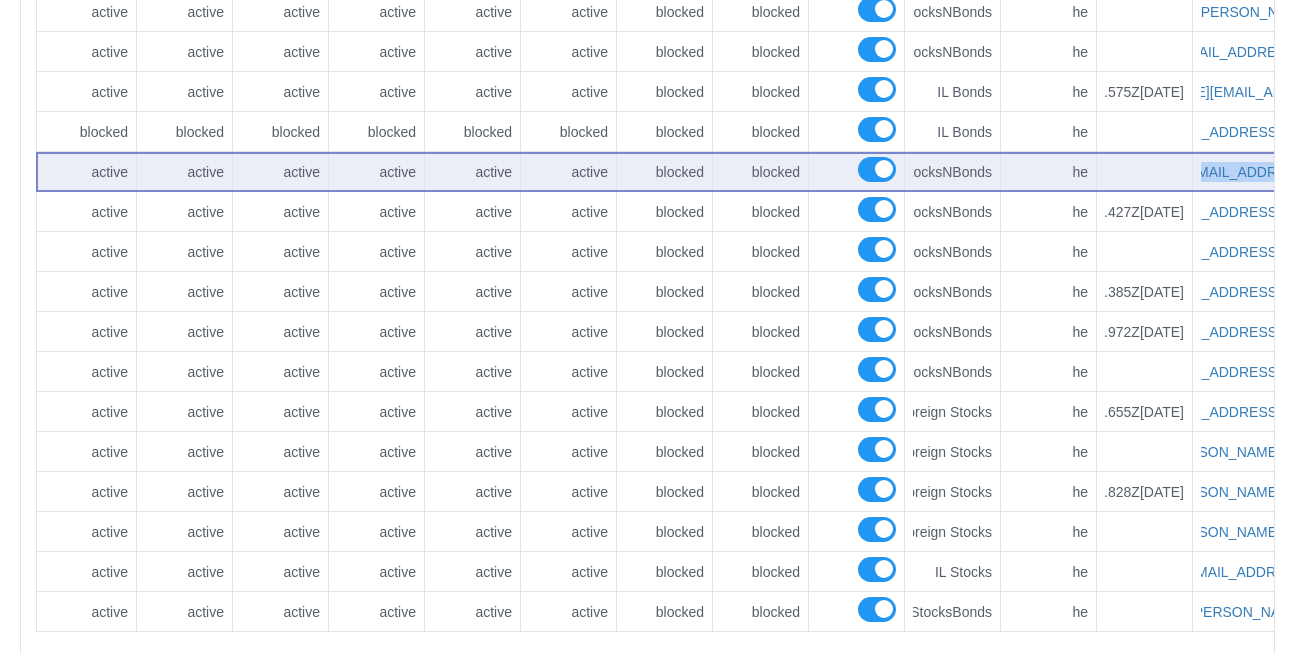 scroll, scrollTop: 0, scrollLeft: -27, axis: horizontal 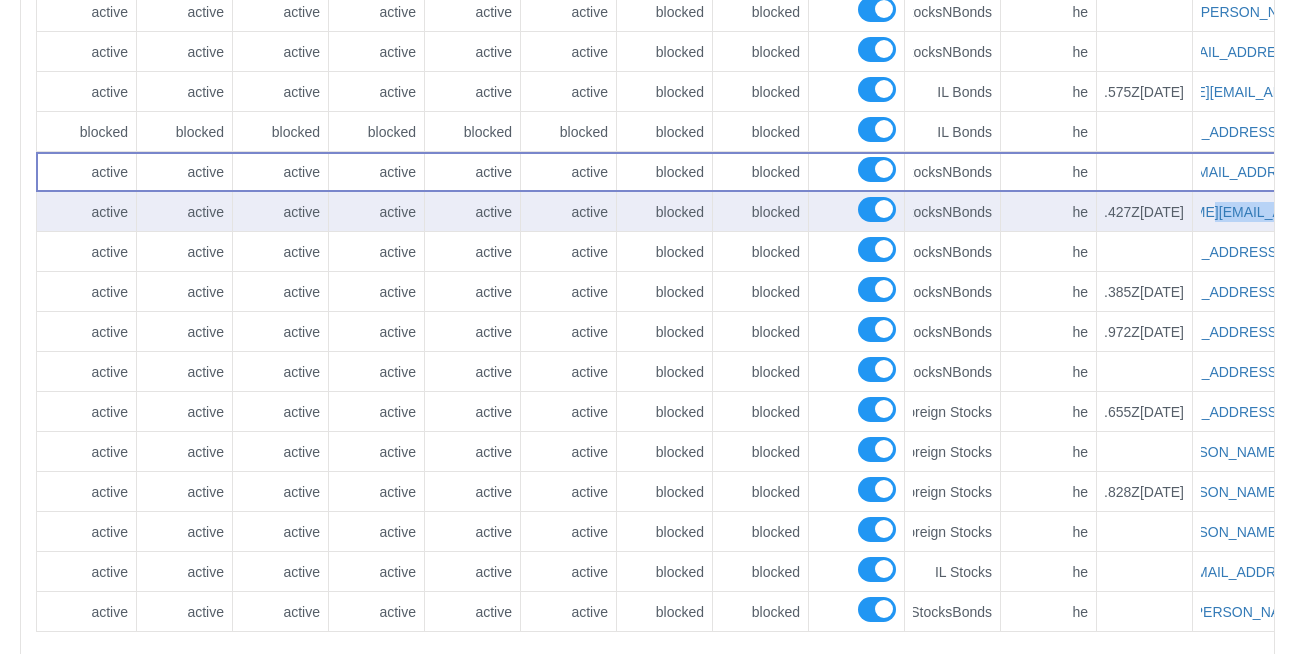 drag, startPoint x: 1268, startPoint y: 160, endPoint x: 1183, endPoint y: 160, distance: 85 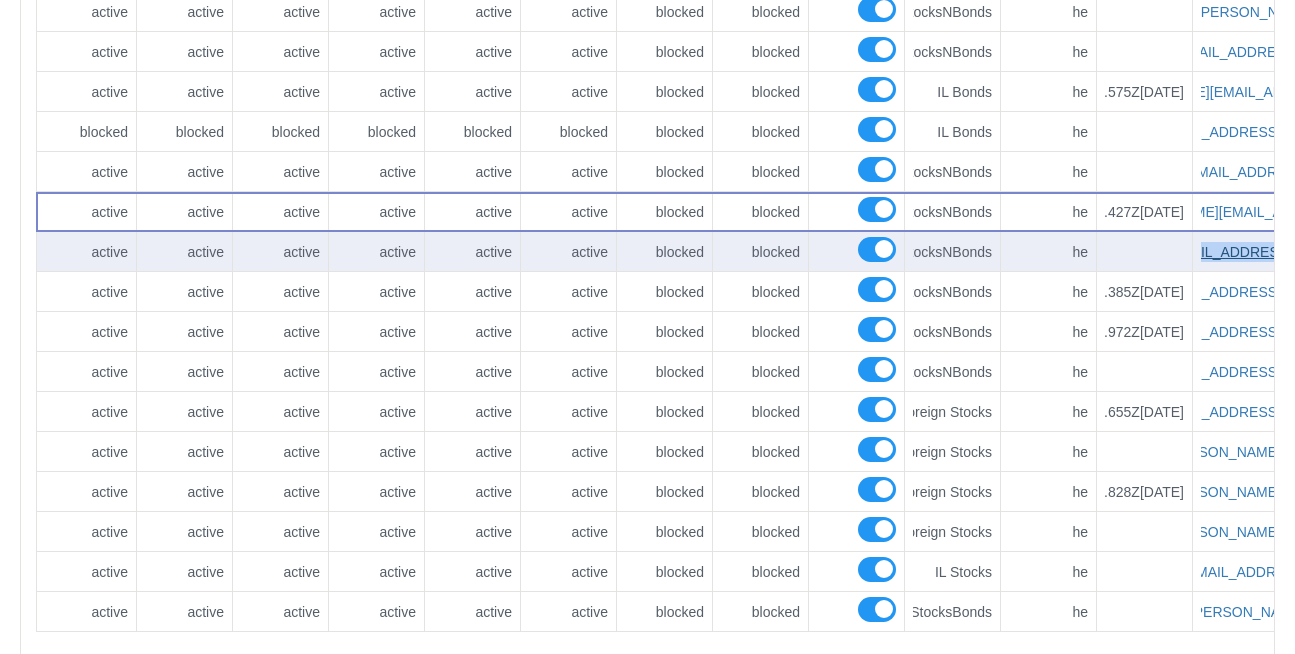 scroll, scrollTop: 0, scrollLeft: -16, axis: horizontal 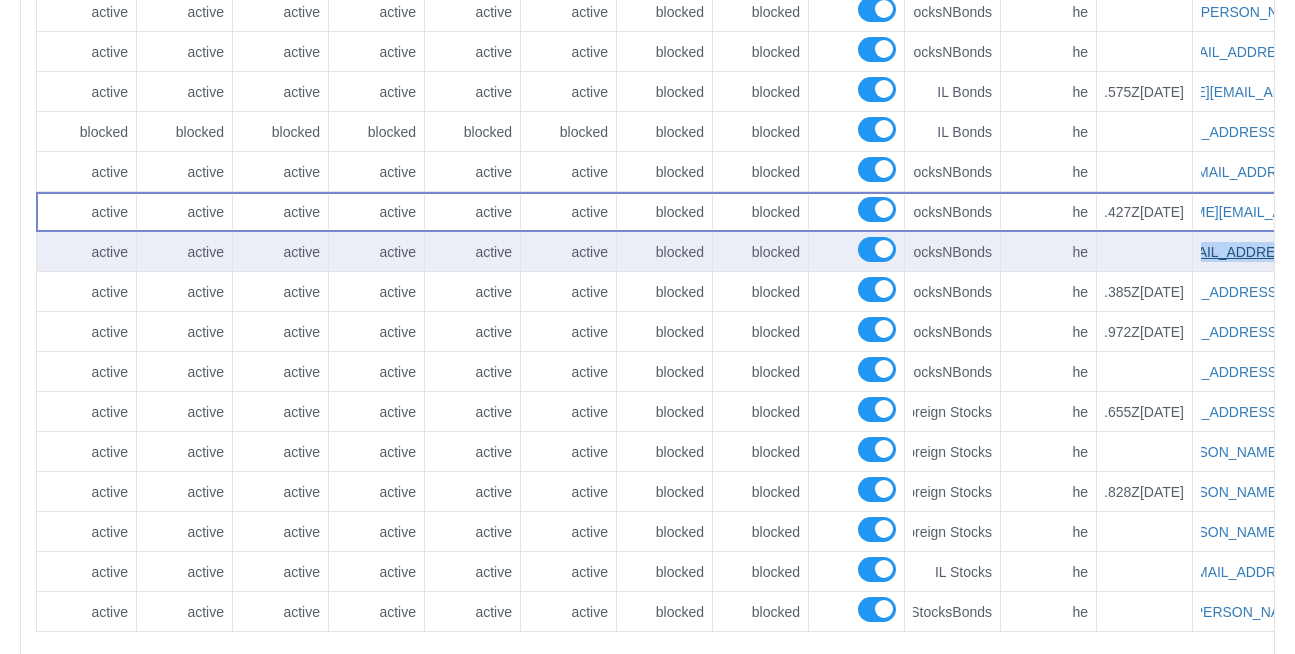drag, startPoint x: 1269, startPoint y: 198, endPoint x: 1185, endPoint y: 196, distance: 84.0238 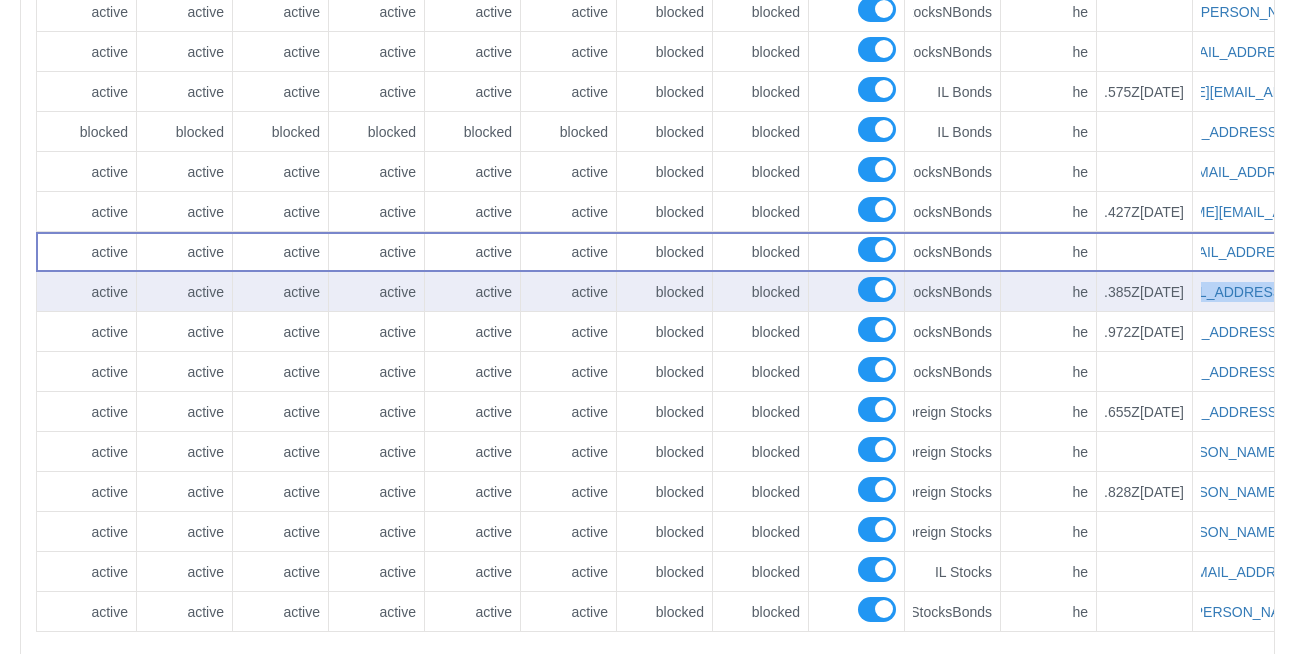 scroll, scrollTop: 0, scrollLeft: -14, axis: horizontal 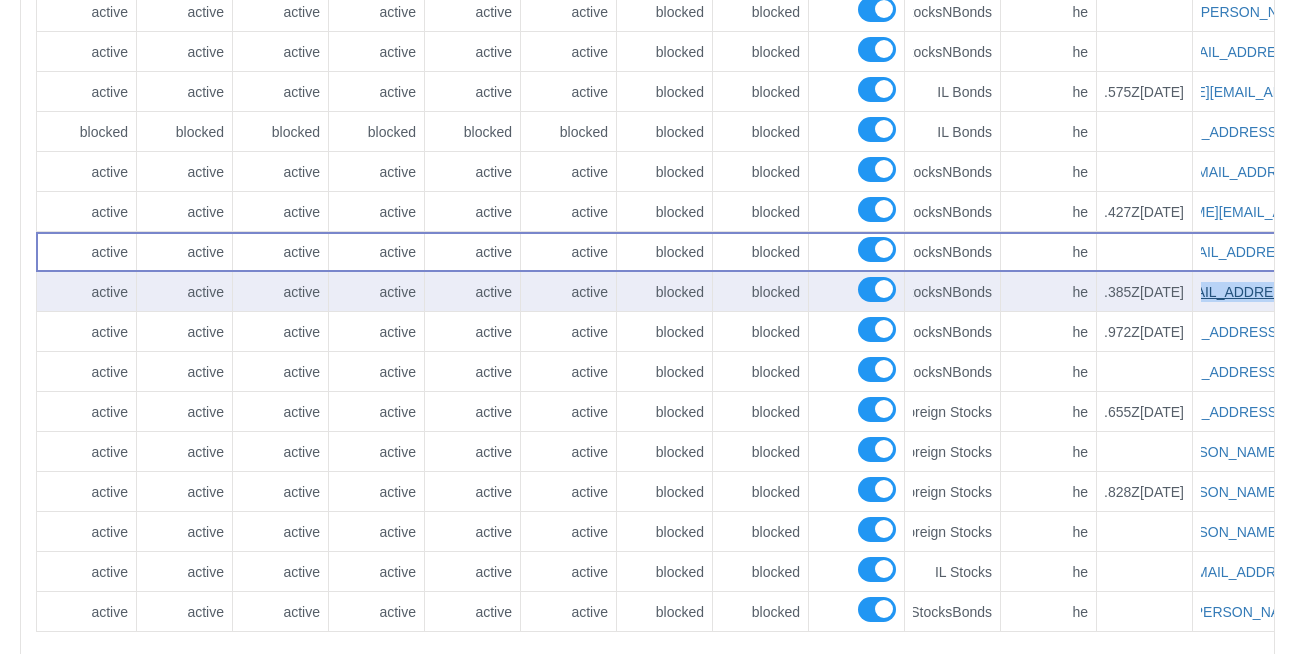 drag, startPoint x: 1267, startPoint y: 240, endPoint x: 1186, endPoint y: 243, distance: 81.055534 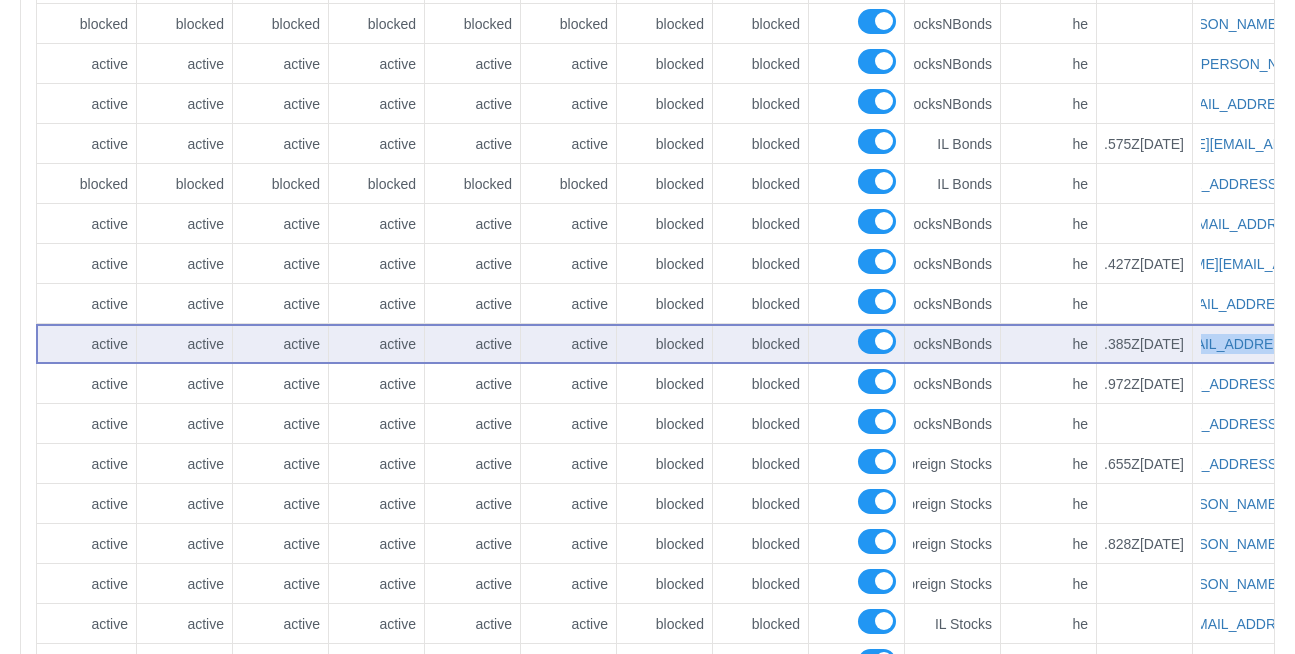 scroll, scrollTop: 1143, scrollLeft: 0, axis: vertical 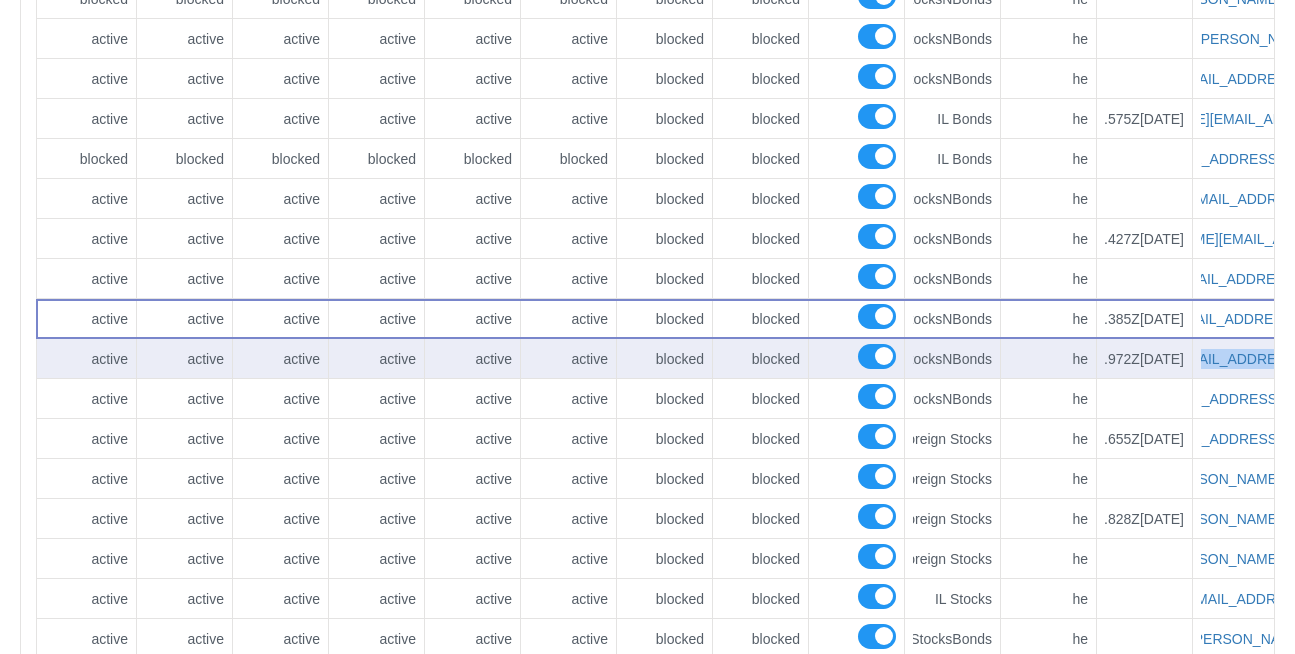 drag, startPoint x: 1269, startPoint y: 305, endPoint x: 1179, endPoint y: 313, distance: 90.35486 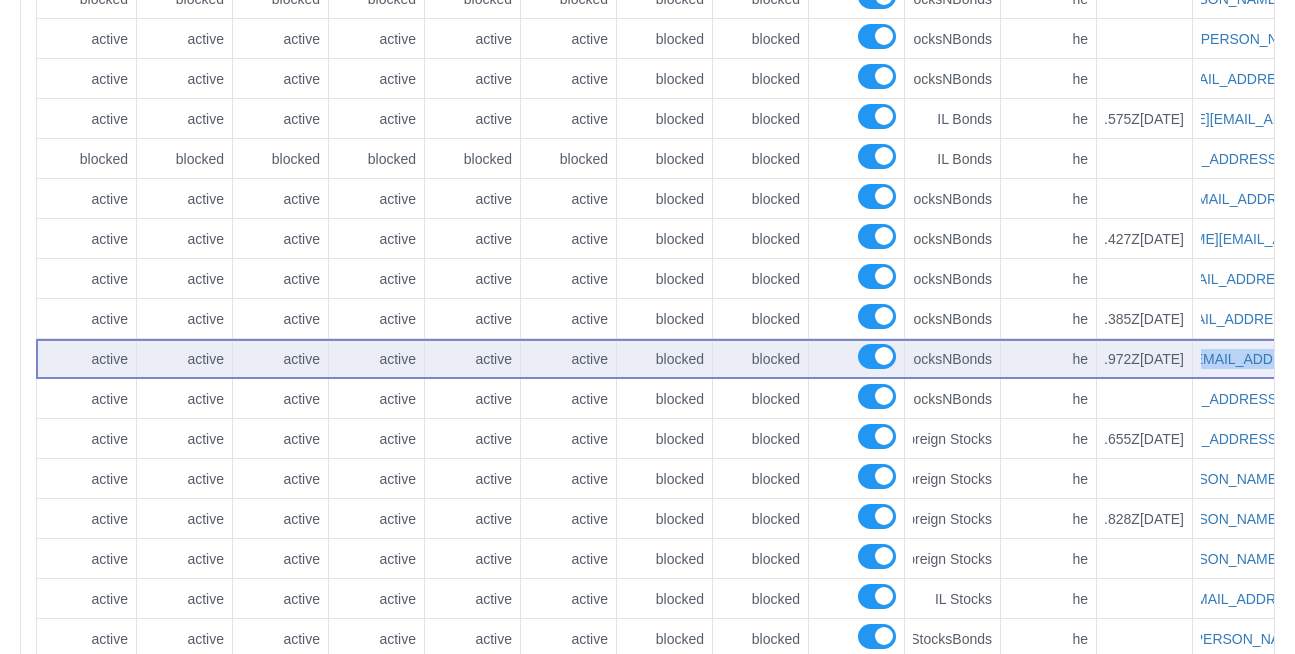 scroll, scrollTop: 0, scrollLeft: 0, axis: both 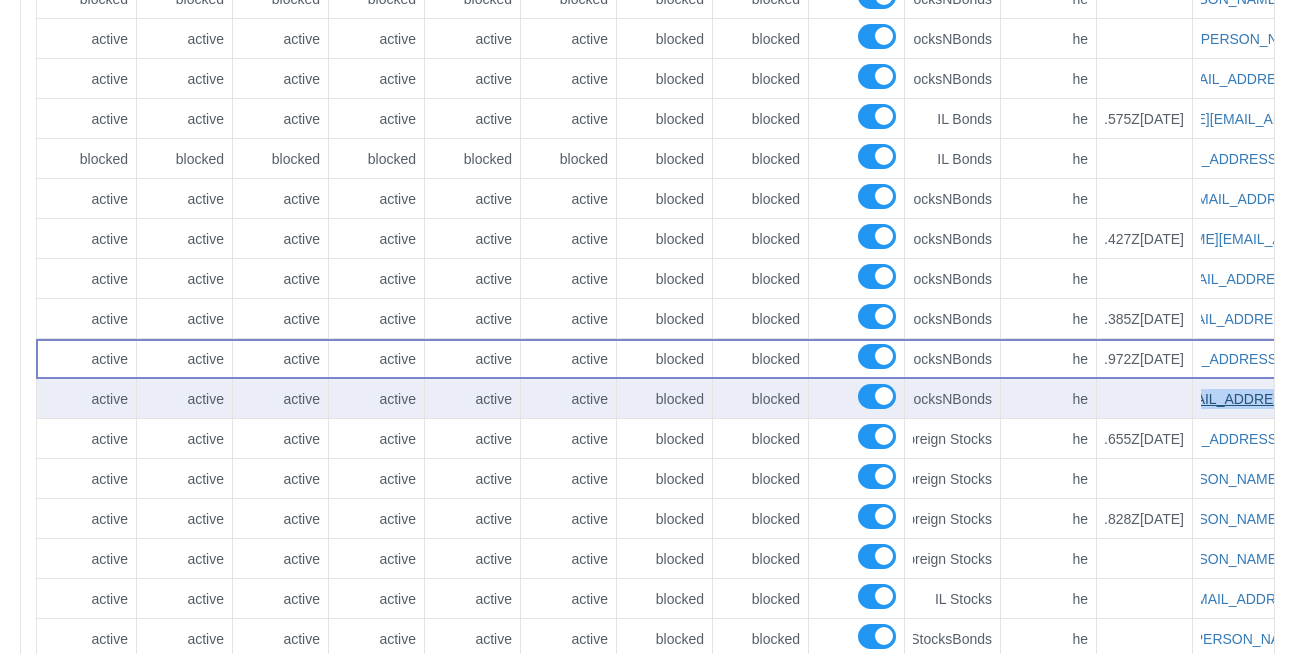 drag, startPoint x: 1269, startPoint y: 349, endPoint x: 1188, endPoint y: 350, distance: 81.00617 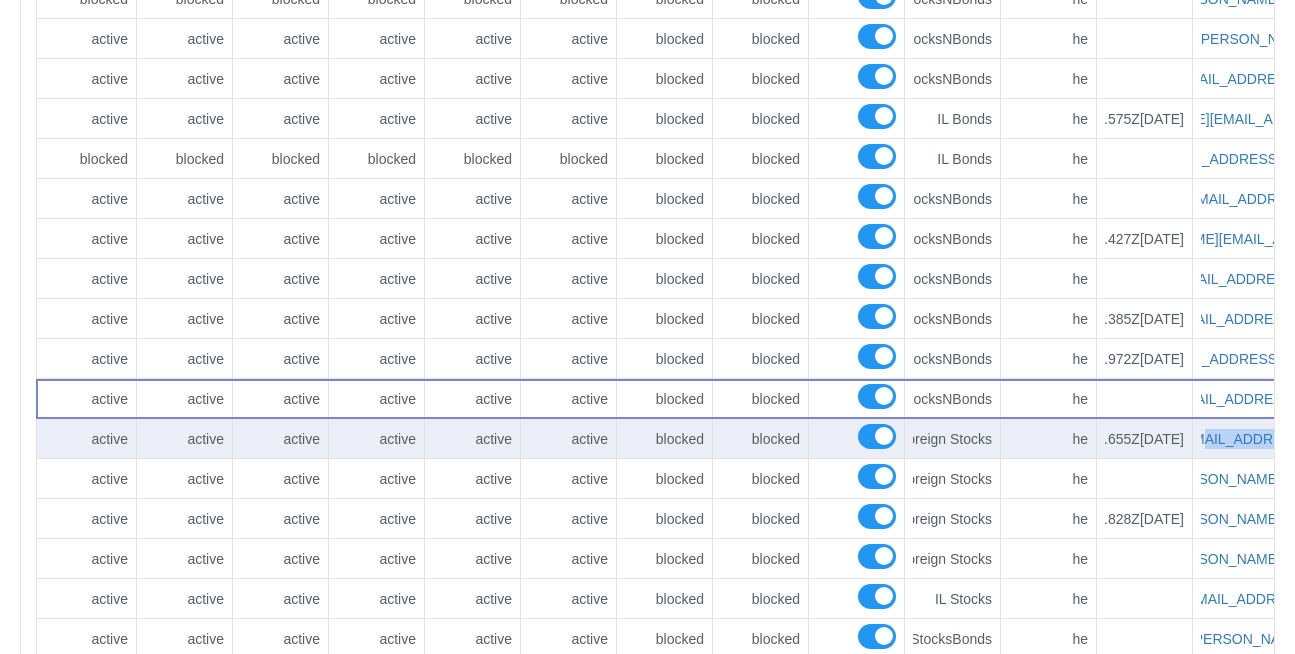 scroll, scrollTop: 0, scrollLeft: -41, axis: horizontal 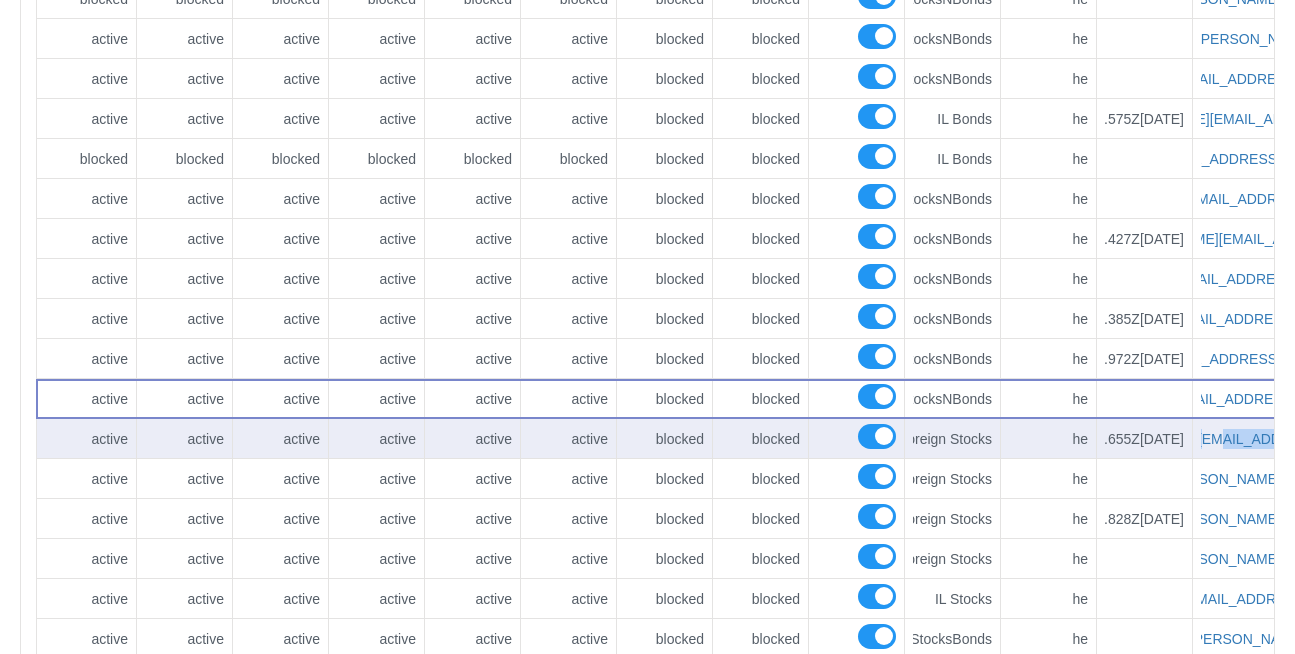 drag, startPoint x: 1270, startPoint y: 386, endPoint x: 1185, endPoint y: 387, distance: 85.00588 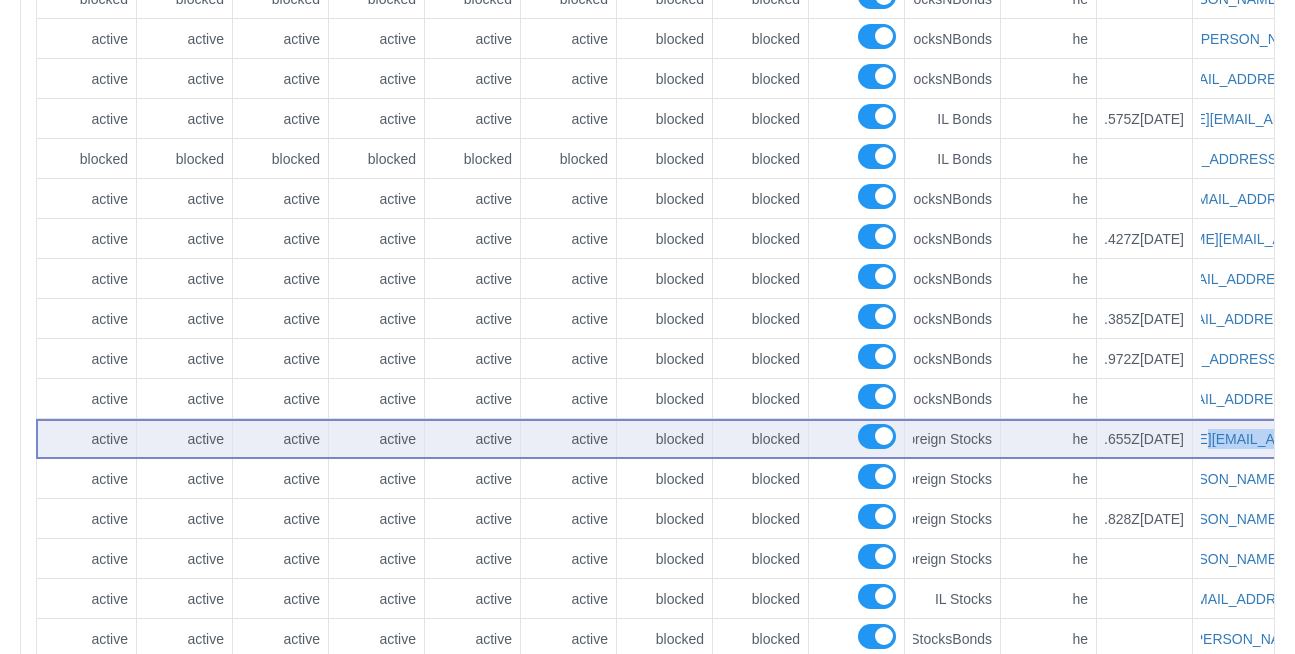 scroll, scrollTop: 0, scrollLeft: 0, axis: both 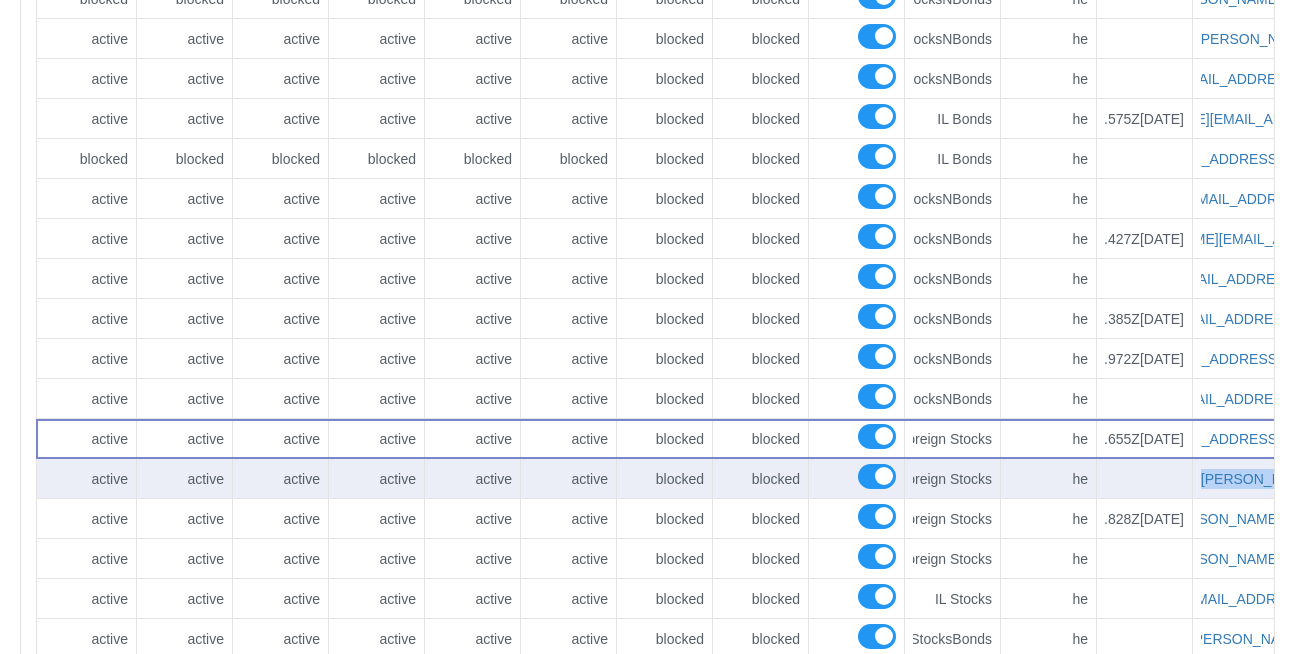 drag, startPoint x: 1271, startPoint y: 427, endPoint x: 1185, endPoint y: 430, distance: 86.05231 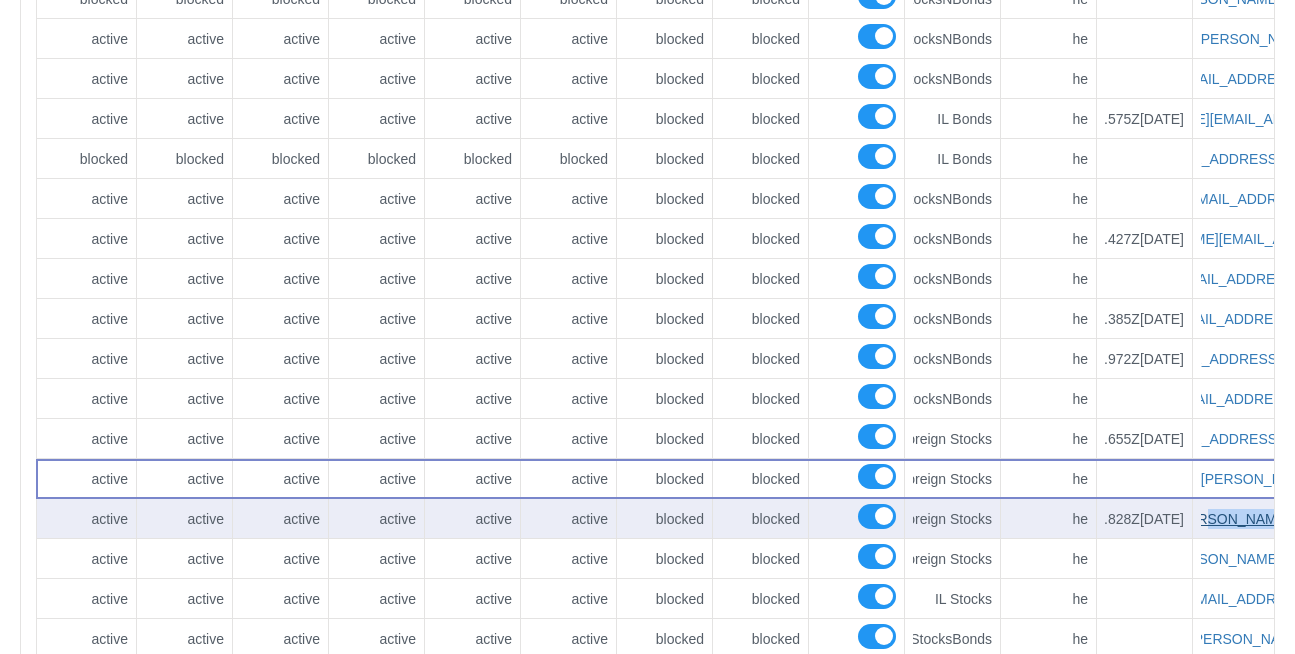 scroll, scrollTop: 0, scrollLeft: -29, axis: horizontal 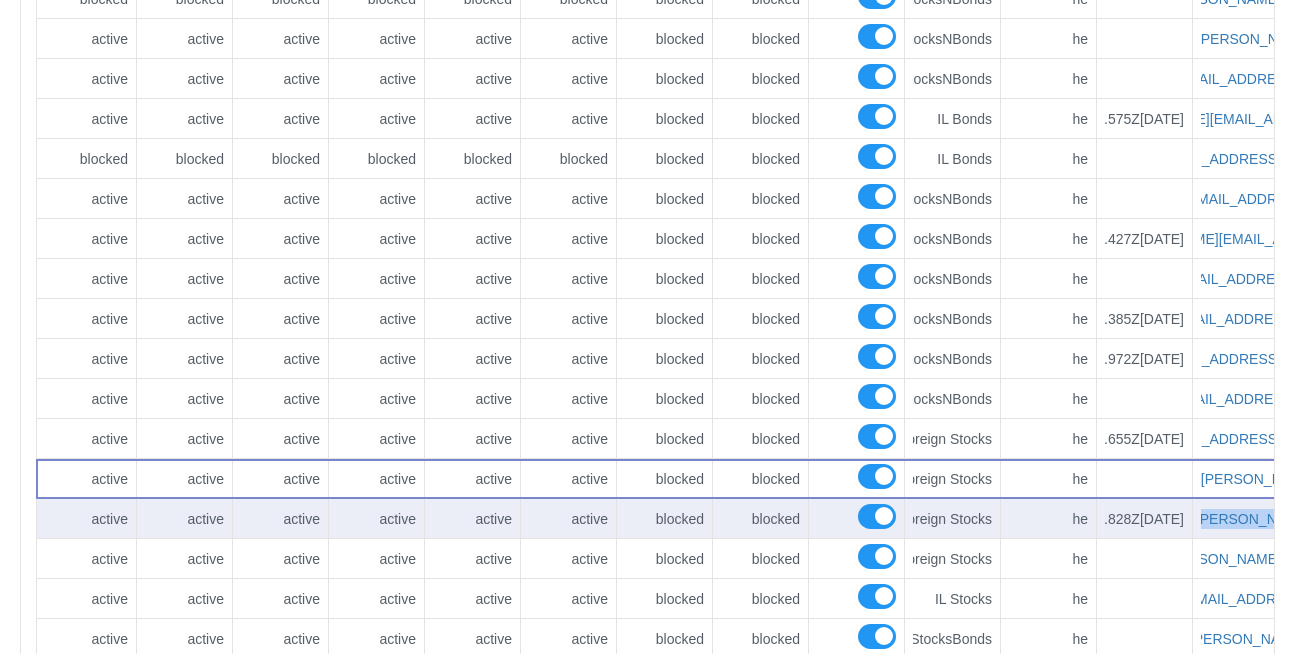 drag, startPoint x: 1270, startPoint y: 466, endPoint x: 1183, endPoint y: 465, distance: 87.005745 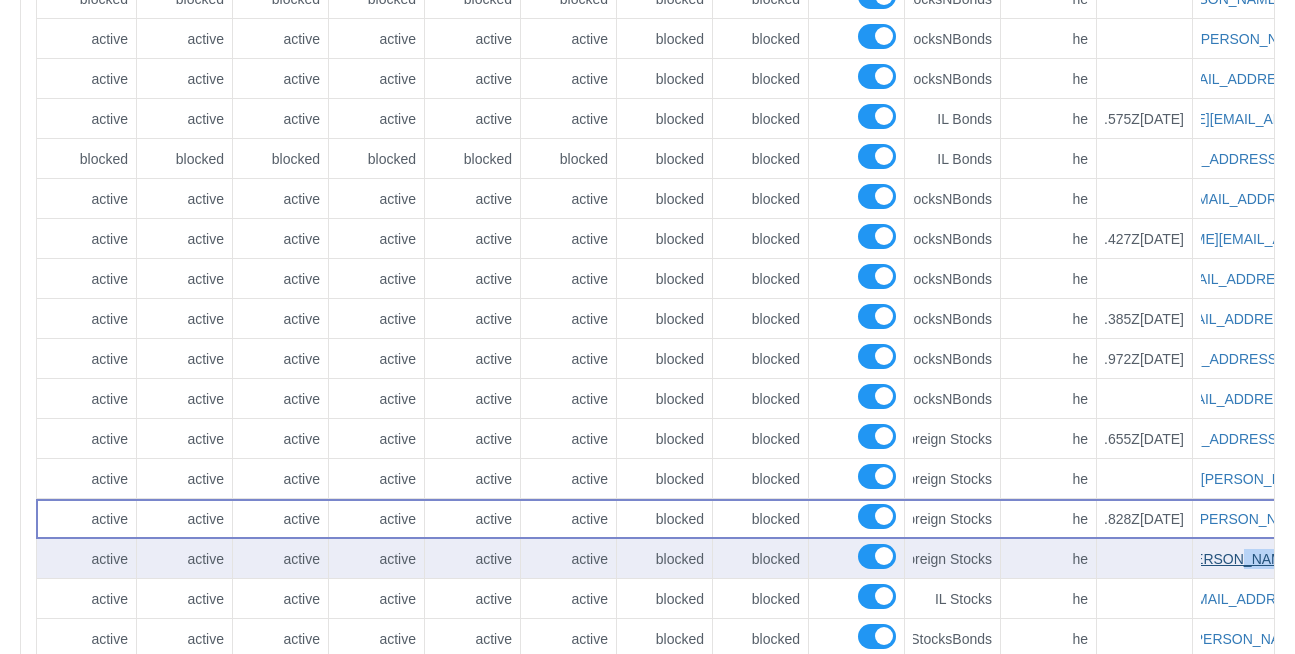 scroll, scrollTop: 0, scrollLeft: -75, axis: horizontal 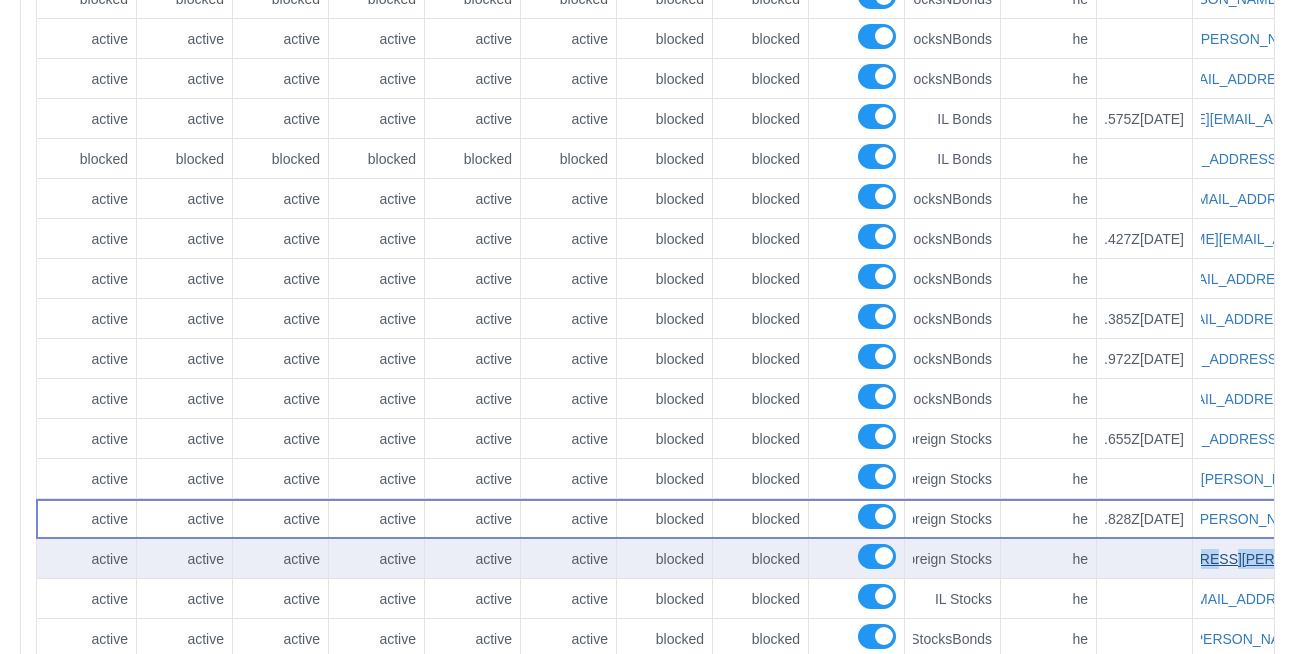 drag, startPoint x: 1268, startPoint y: 499, endPoint x: 1185, endPoint y: 509, distance: 83.60024 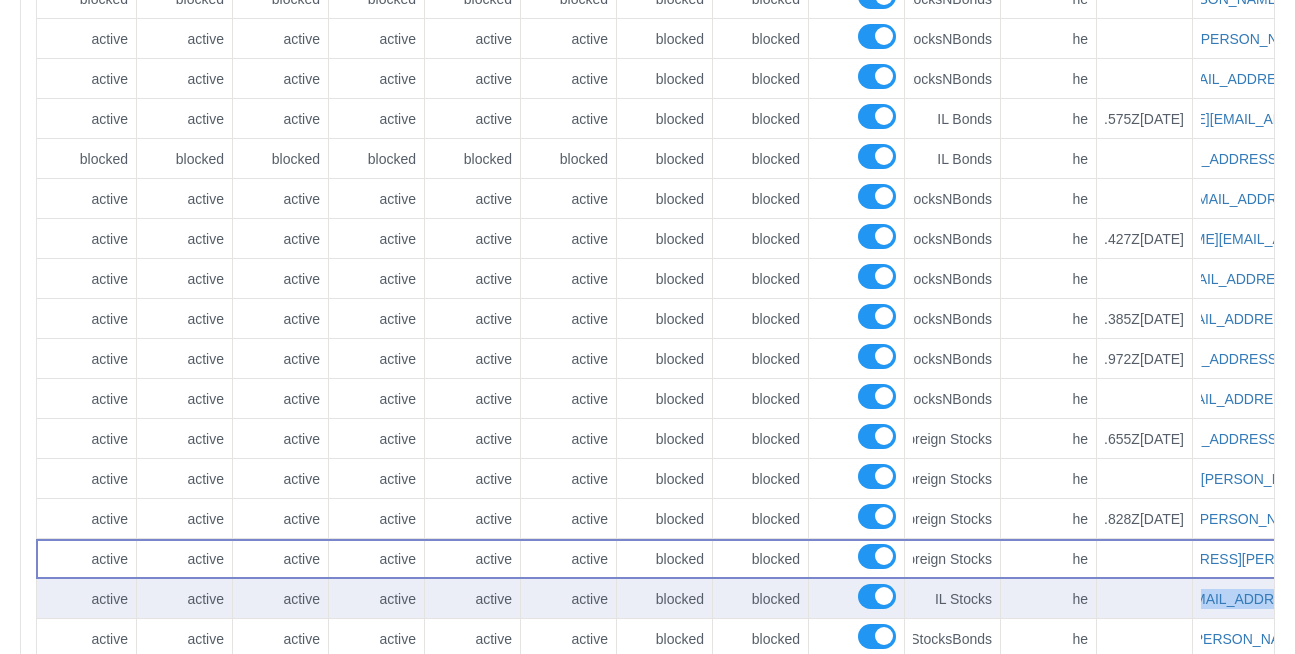 scroll, scrollTop: 0, scrollLeft: -26, axis: horizontal 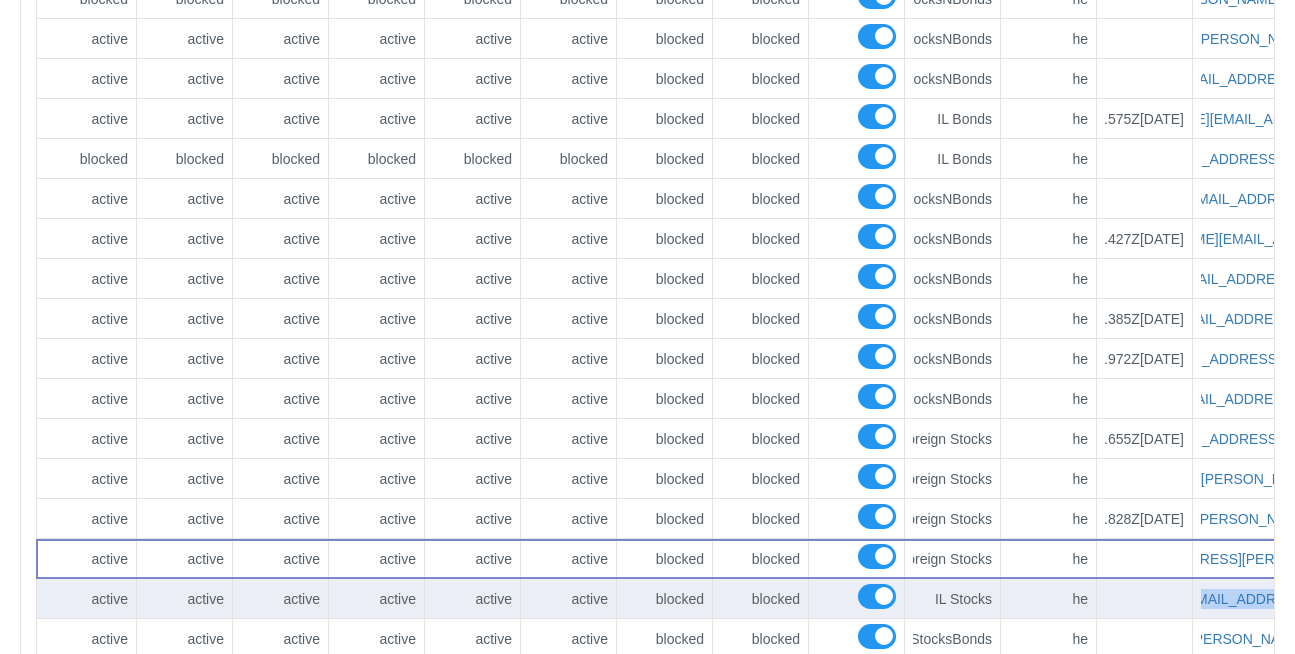 drag, startPoint x: 1270, startPoint y: 540, endPoint x: 1182, endPoint y: 547, distance: 88.27797 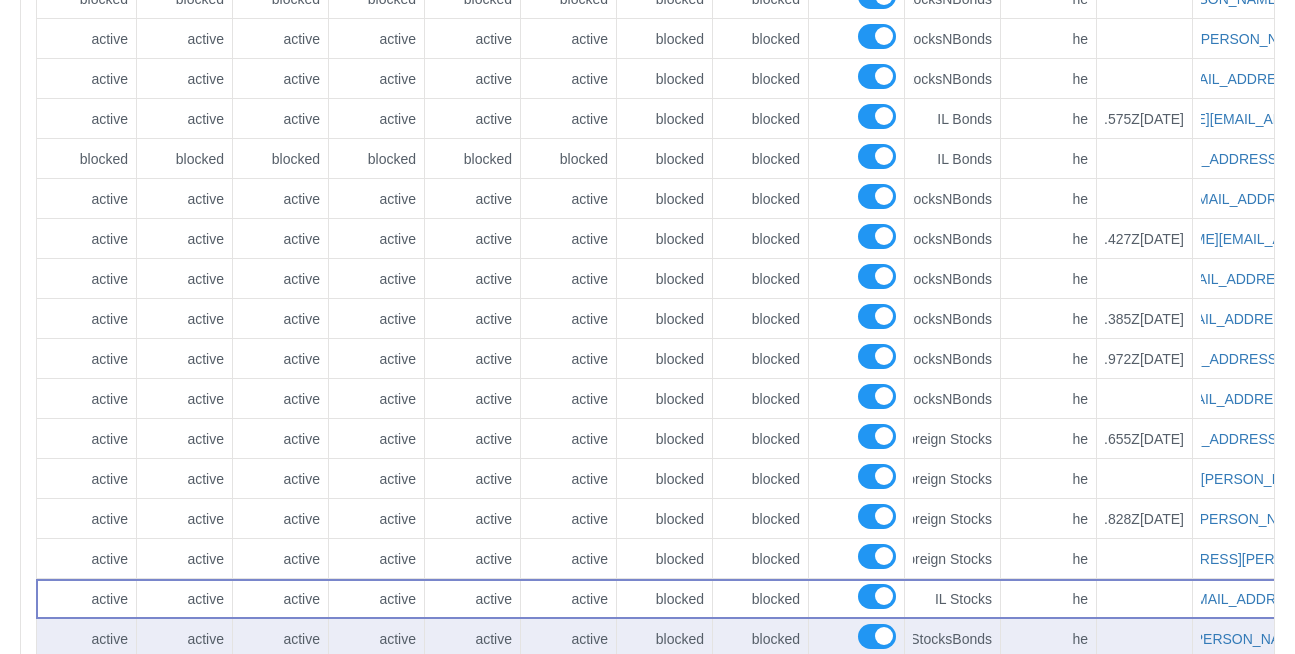 click on "[PERSON_NAME][EMAIL_ADDRESS][DOMAIN_NAME]" at bounding box center [1241, 639] 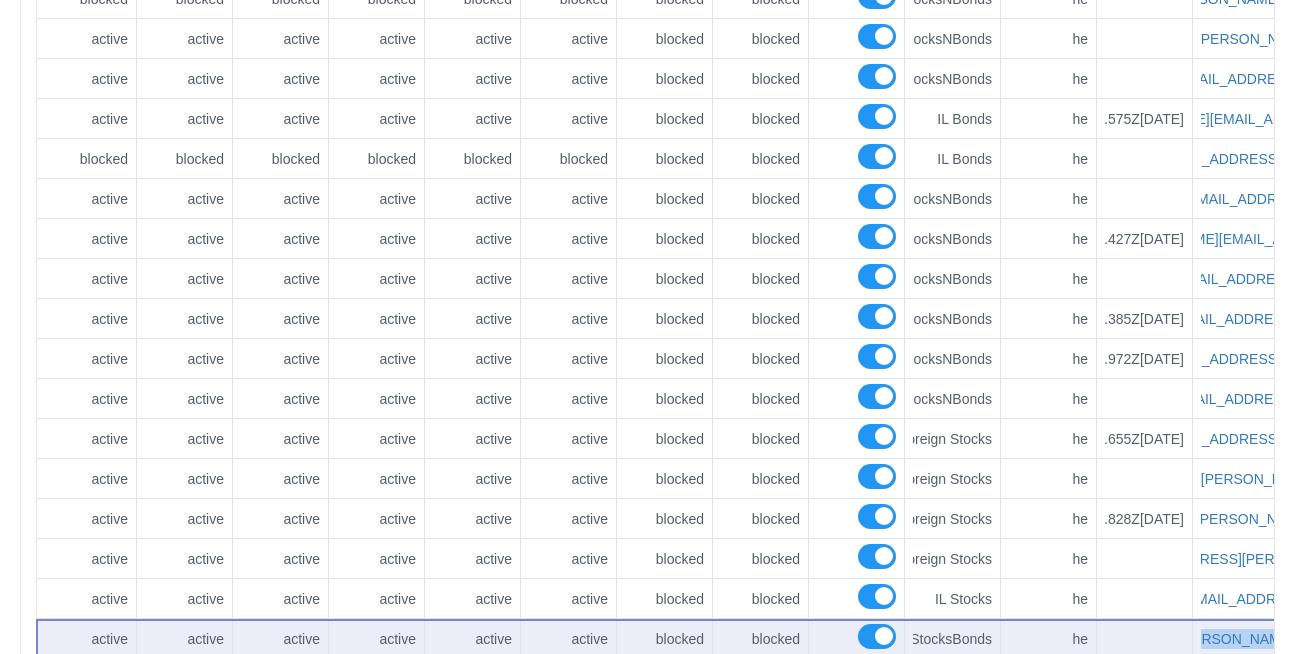scroll, scrollTop: 0, scrollLeft: 0, axis: both 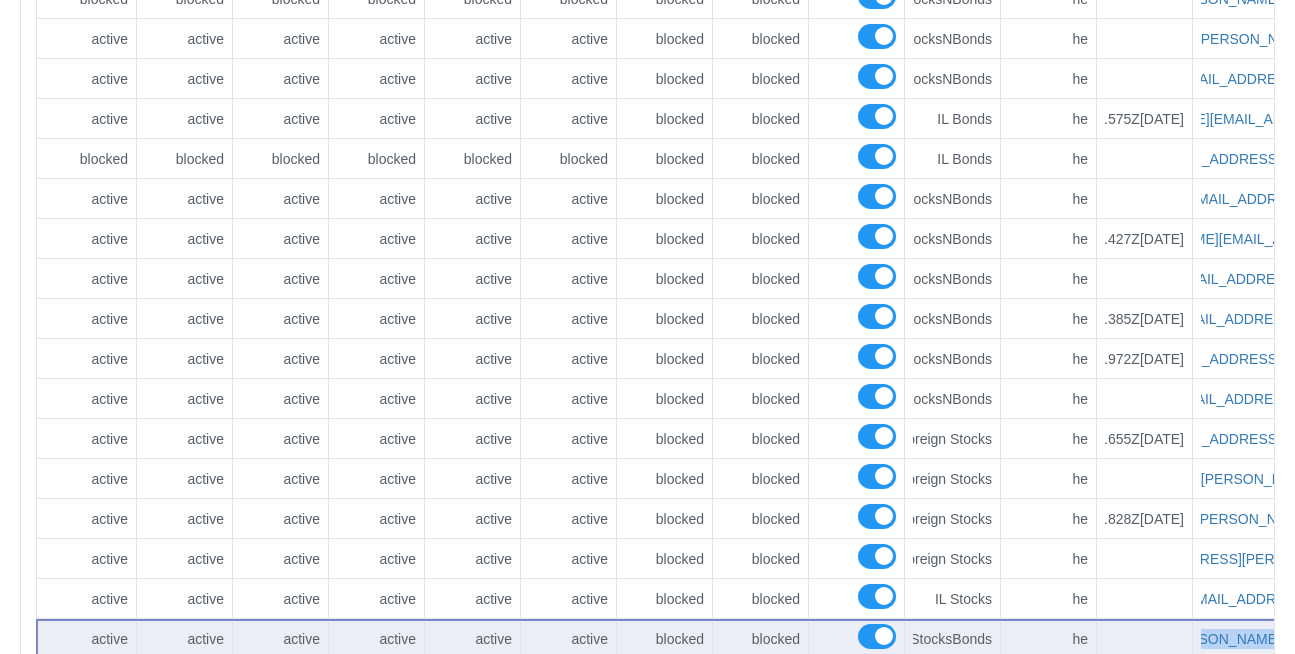 drag, startPoint x: 1182, startPoint y: 582, endPoint x: 1265, endPoint y: 593, distance: 83.725746 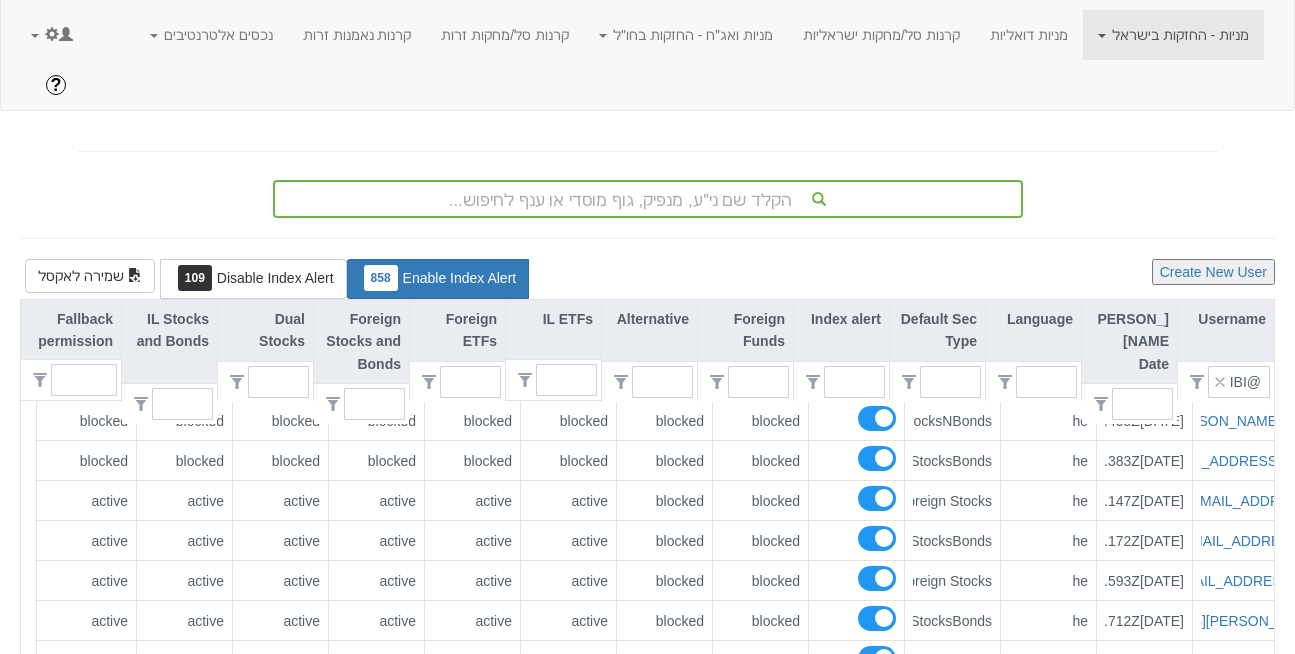 scroll, scrollTop: 0, scrollLeft: 0, axis: both 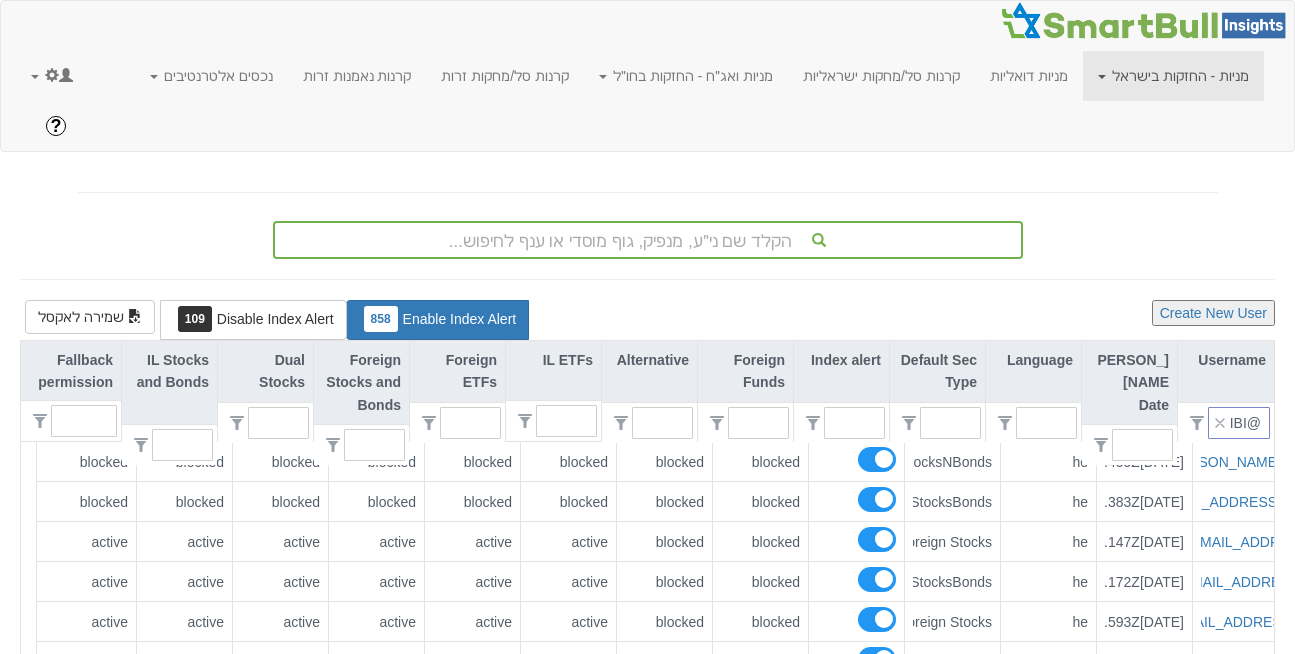 click on "@FIBI" at bounding box center [1247, 423] 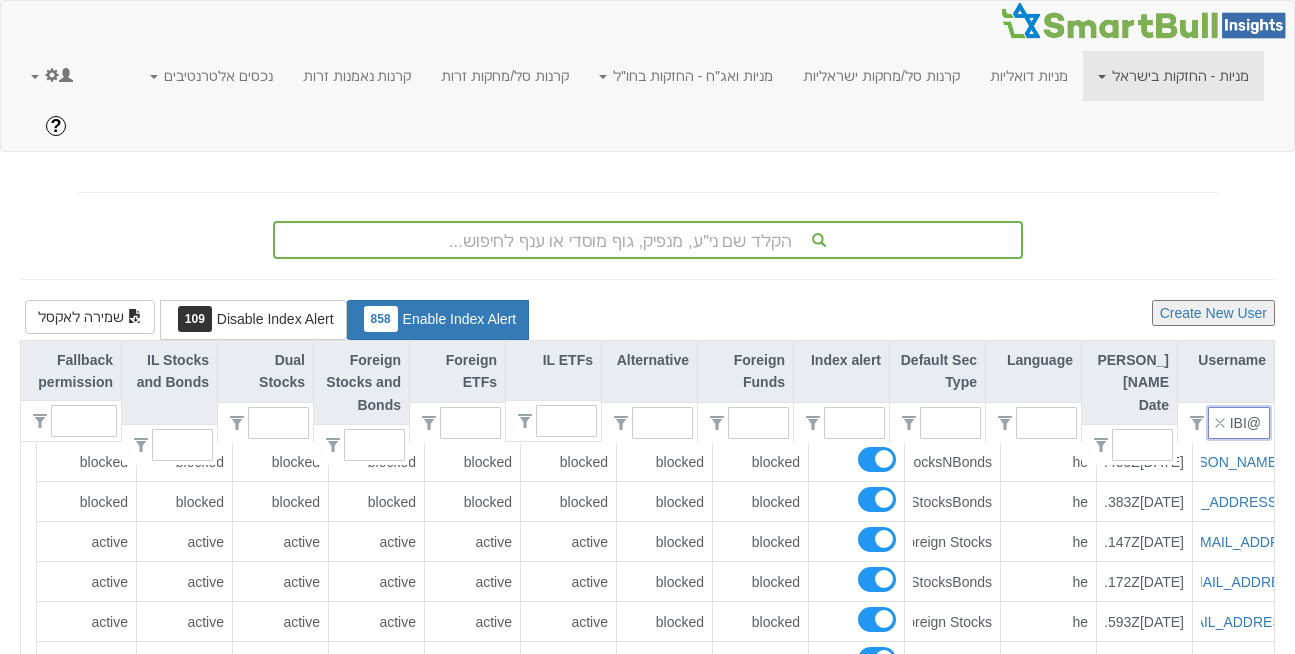 click on "@FIBI" at bounding box center (1247, 423) 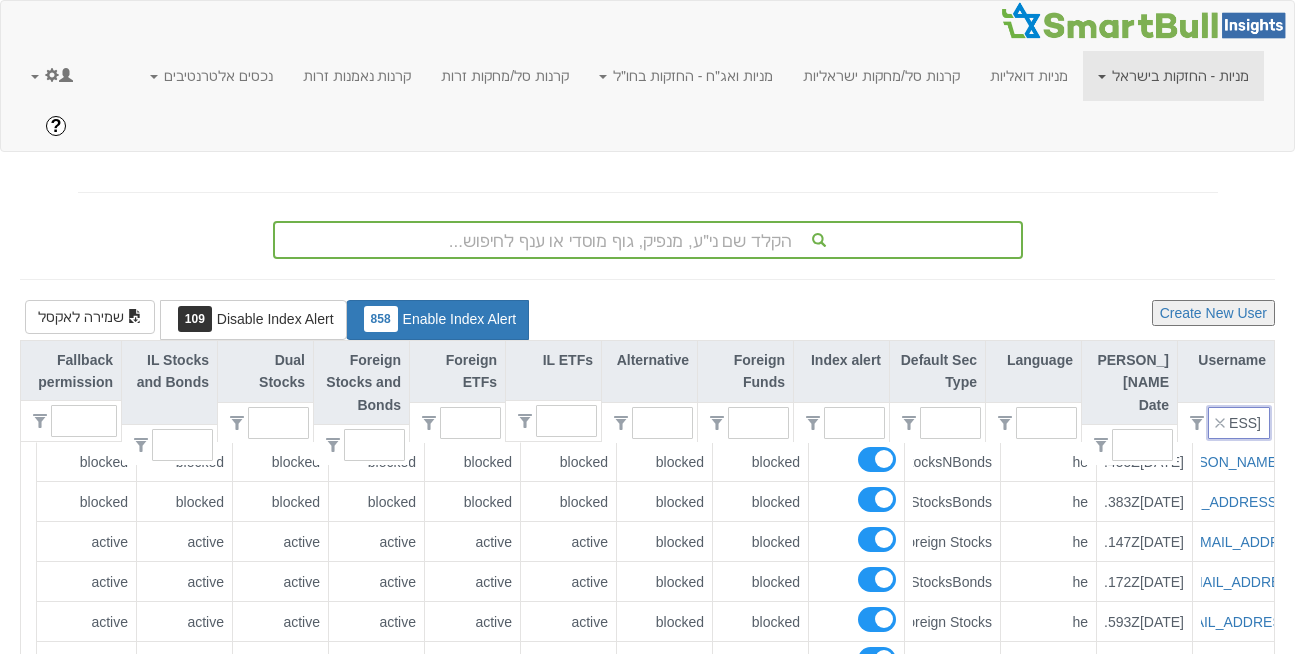 scroll, scrollTop: 0, scrollLeft: -70, axis: horizontal 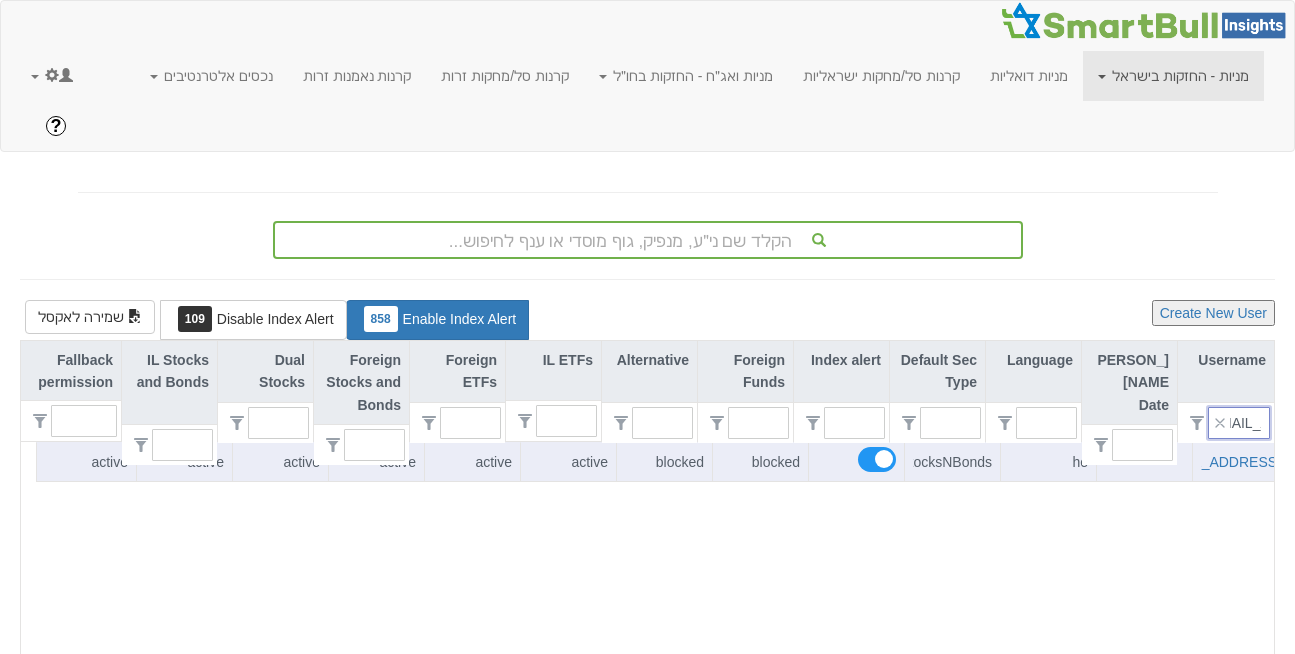 type on "[EMAIL_ADDRESS][DOMAIN_NAME]" 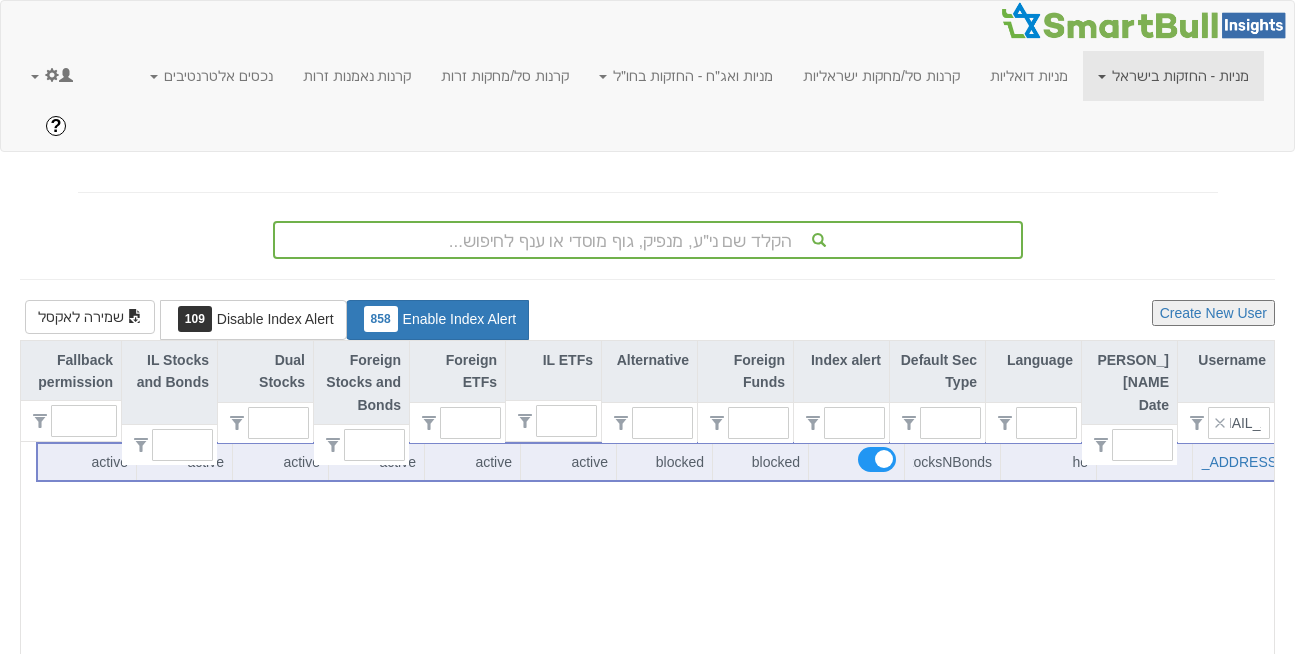 click on "[EMAIL_ADDRESS][DOMAIN_NAME]" at bounding box center (1241, 462) 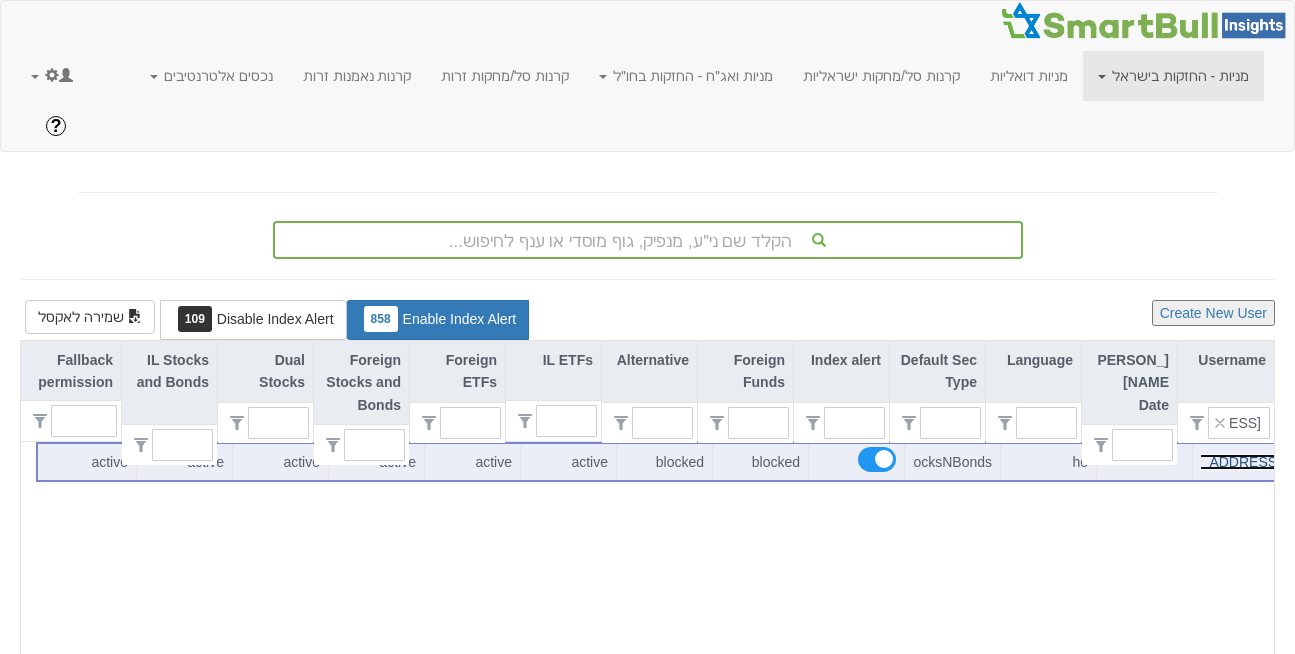 click on "[EMAIL_ADDRESS][DOMAIN_NAME]" at bounding box center [1162, 462] 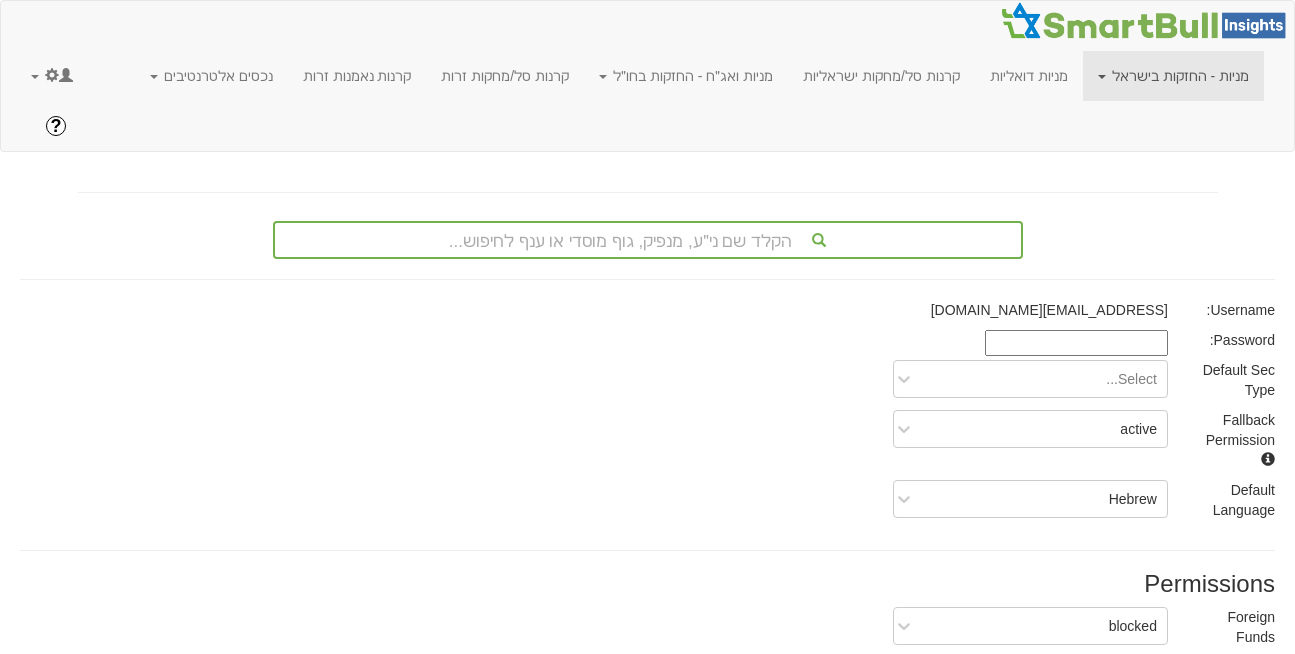 click at bounding box center [1076, 343] 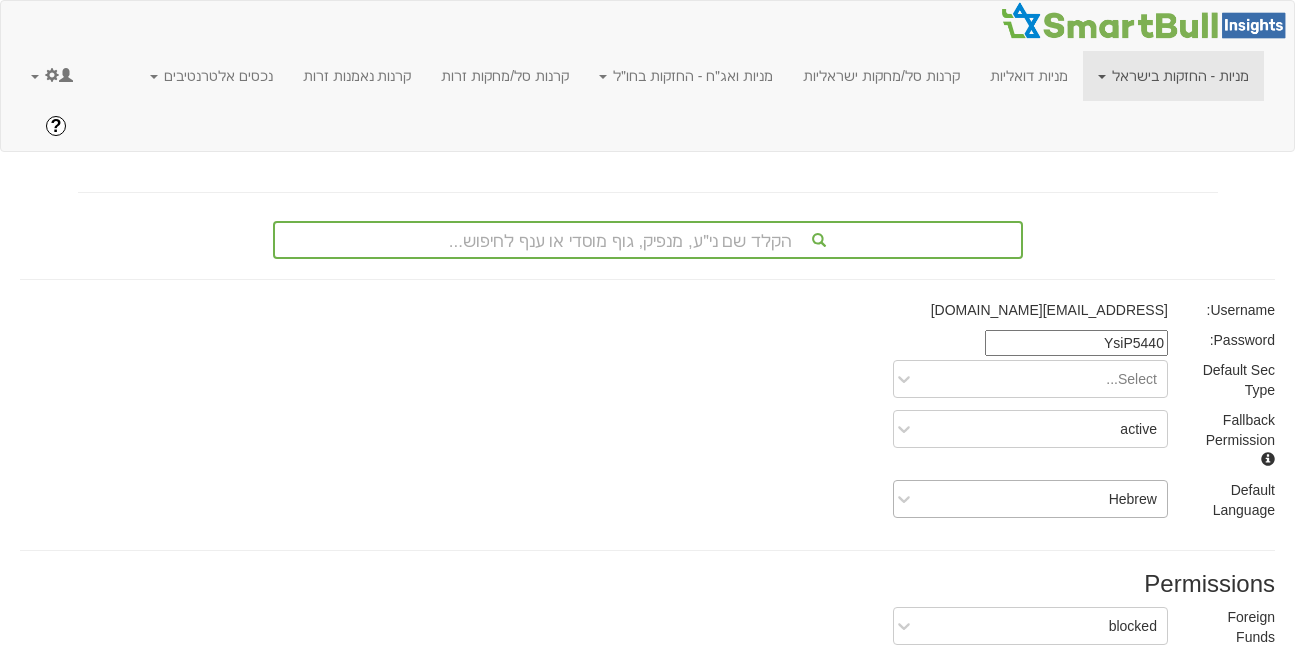 scroll, scrollTop: 373, scrollLeft: 0, axis: vertical 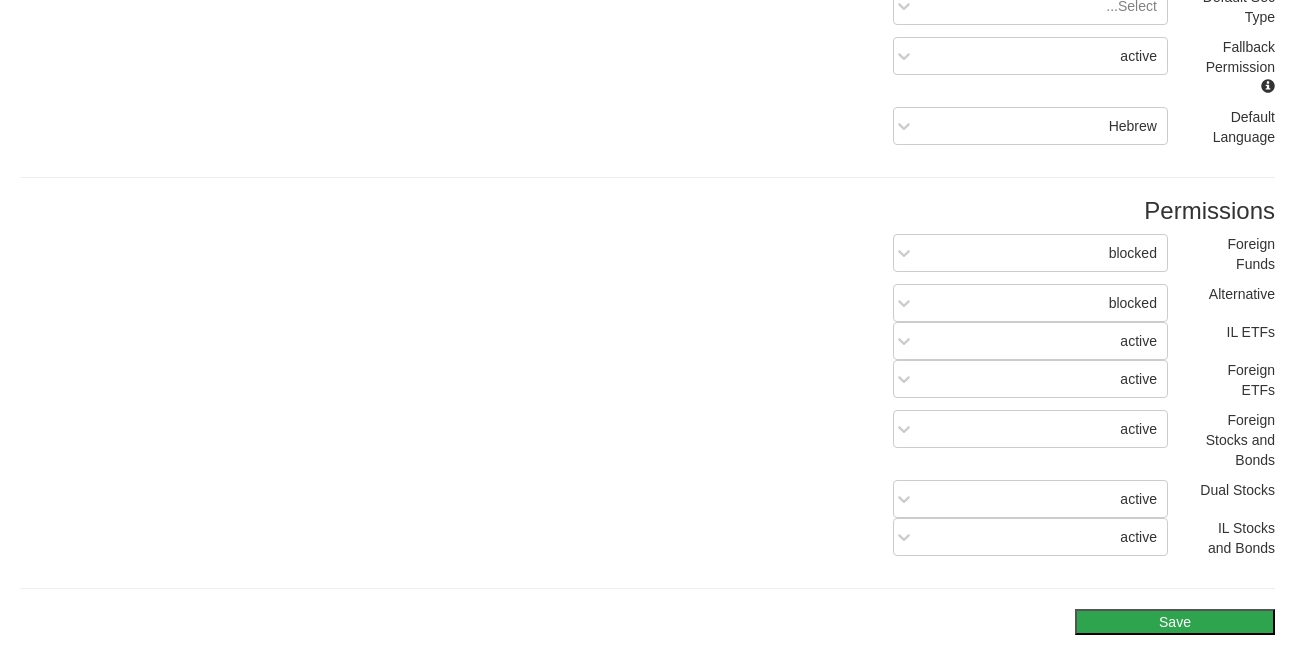 type on "YsiP5440" 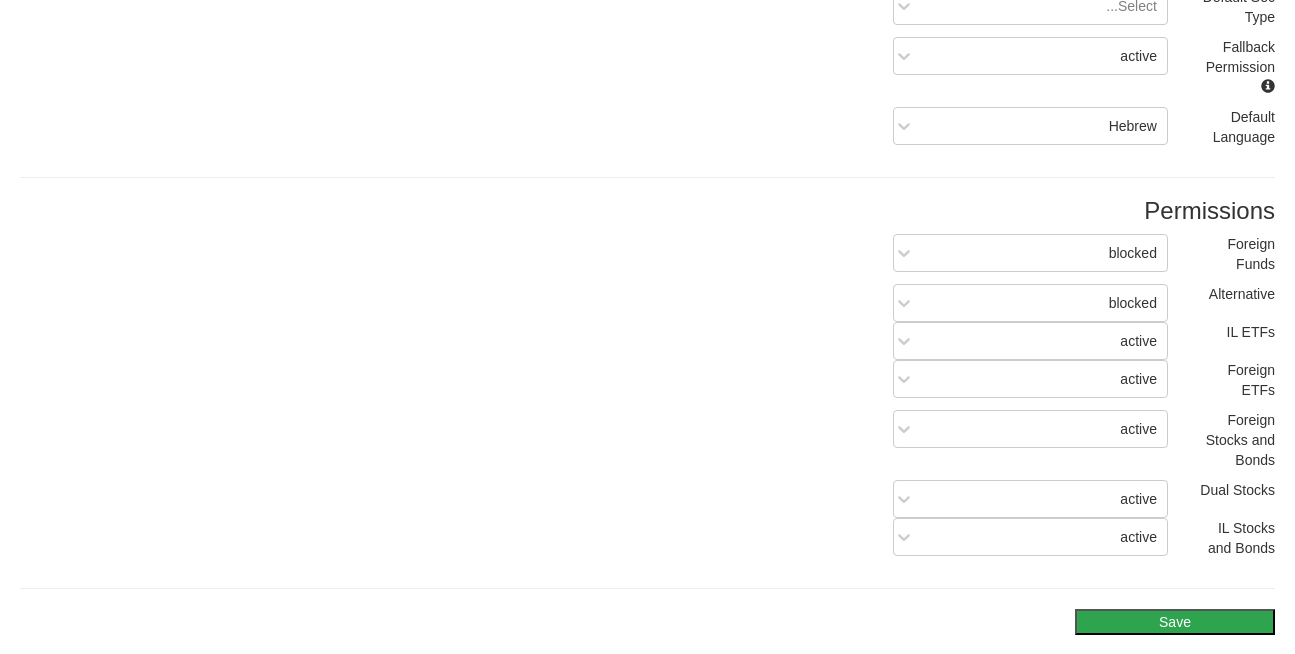 scroll, scrollTop: 0, scrollLeft: 0, axis: both 